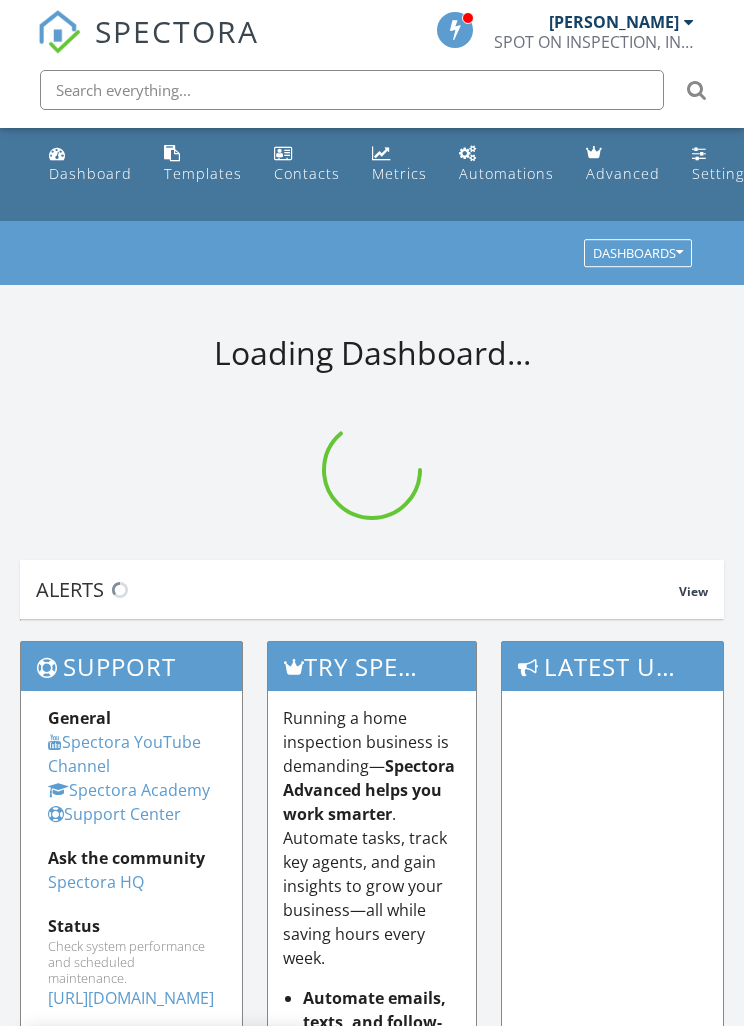 scroll, scrollTop: 0, scrollLeft: 0, axis: both 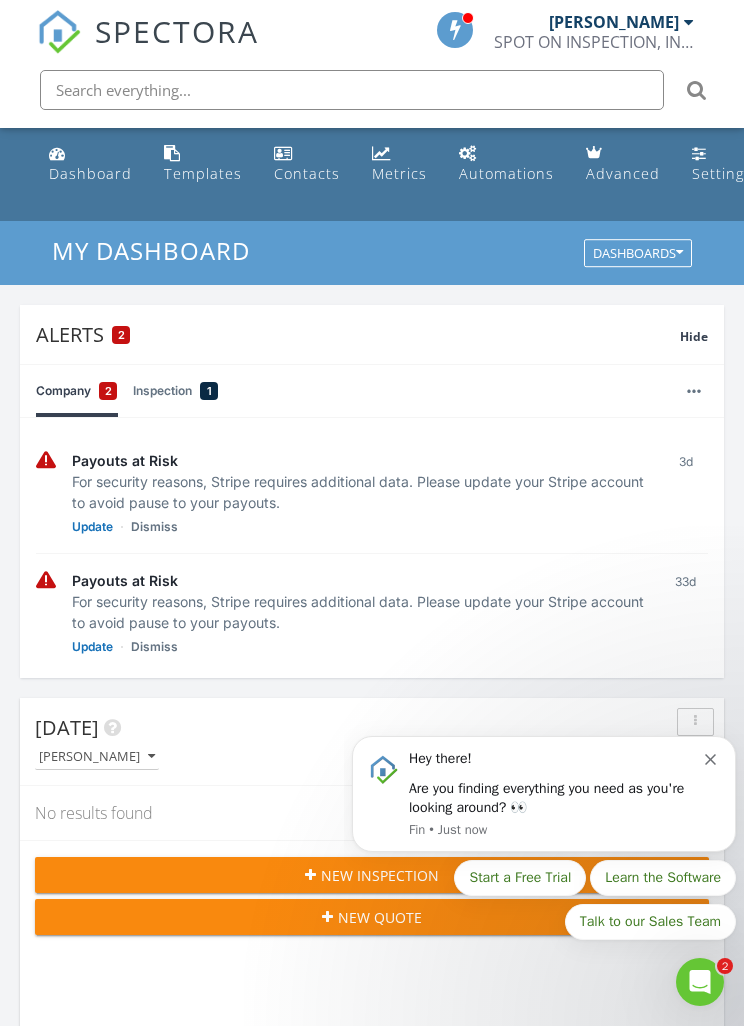 click on "Dismiss" at bounding box center (154, 527) 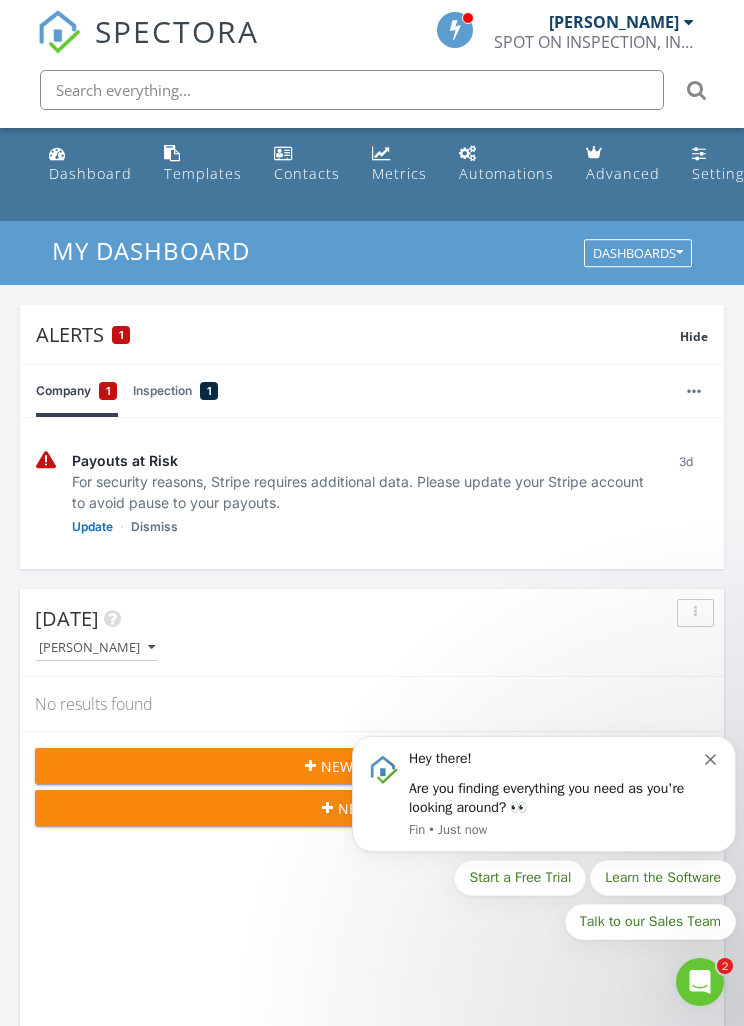 click on "Dismiss" at bounding box center [154, 527] 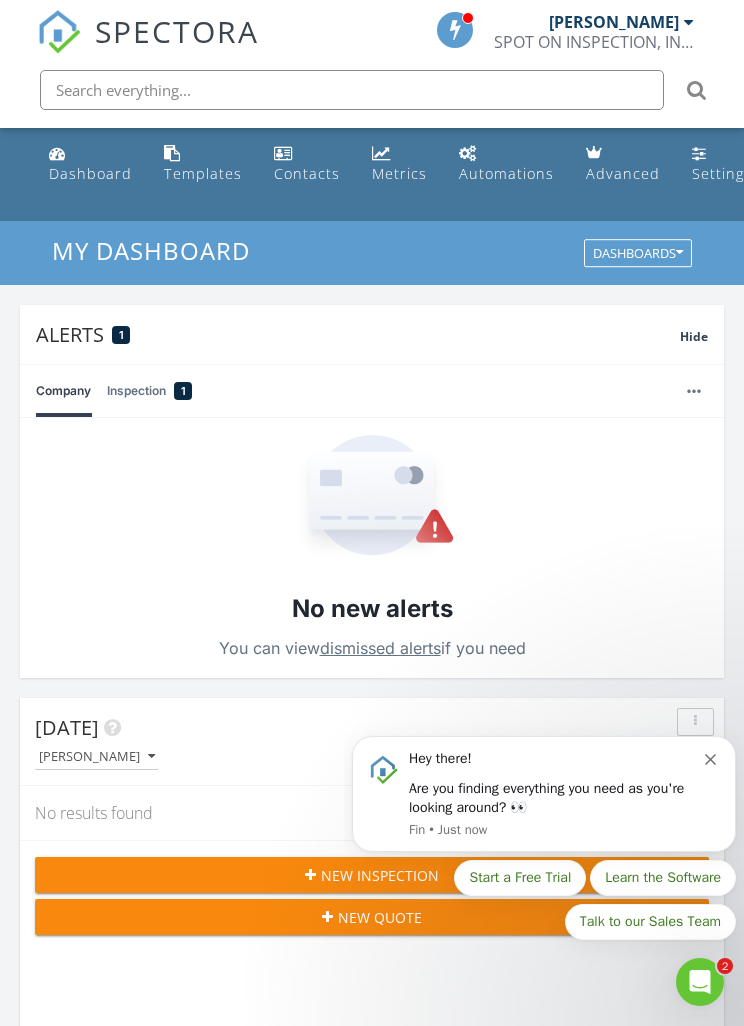 click on "Hey there!" at bounding box center [557, 759] 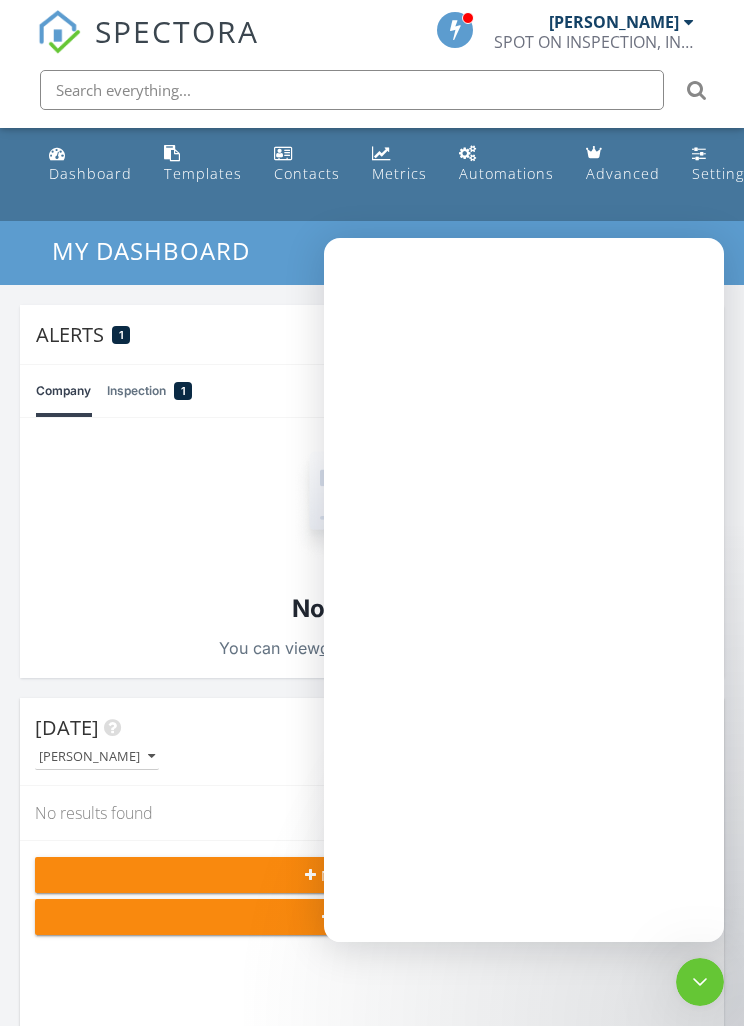 scroll, scrollTop: 0, scrollLeft: 0, axis: both 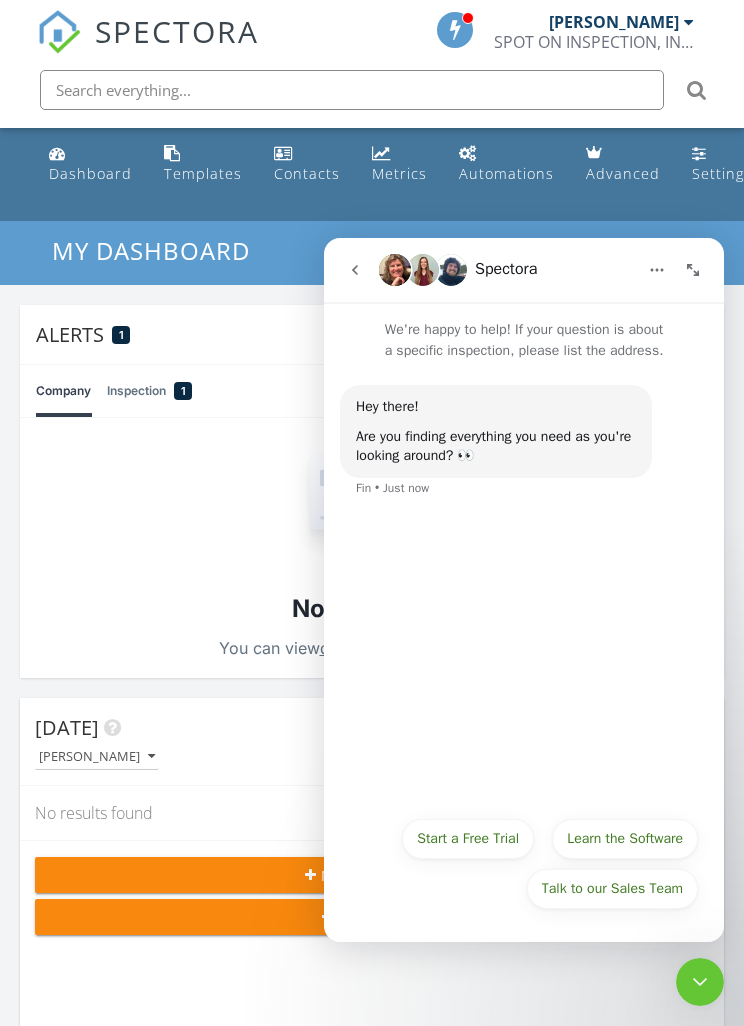 click at bounding box center [355, 270] 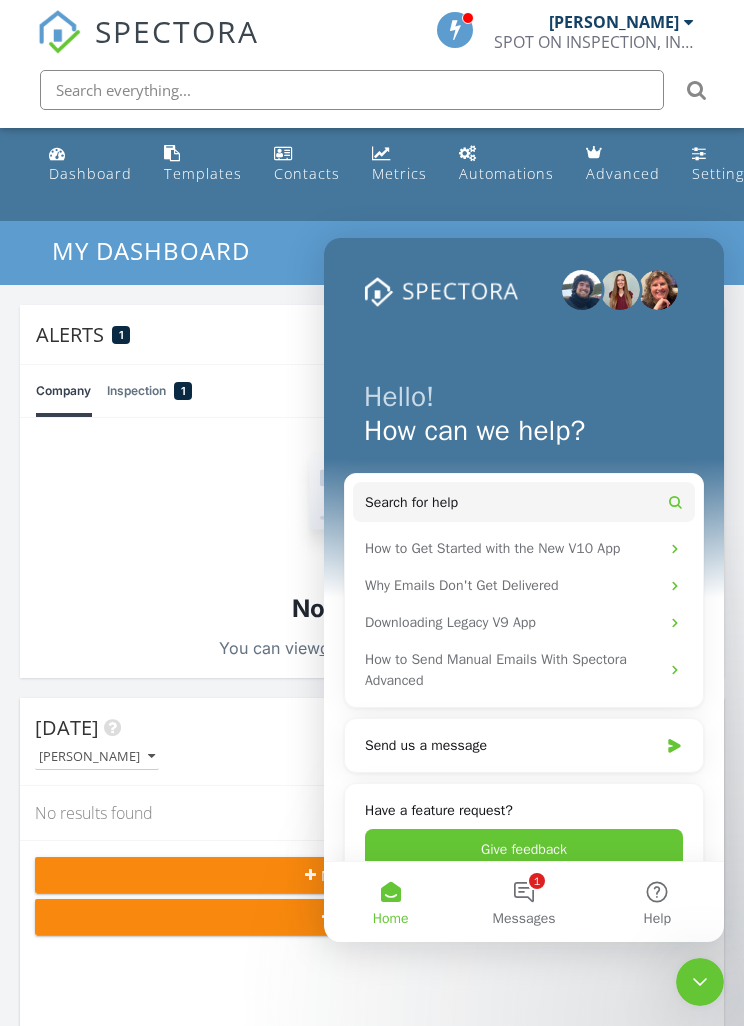 click on "No new alerts
You can view
dismissed alerts
if you need" at bounding box center (372, 548) 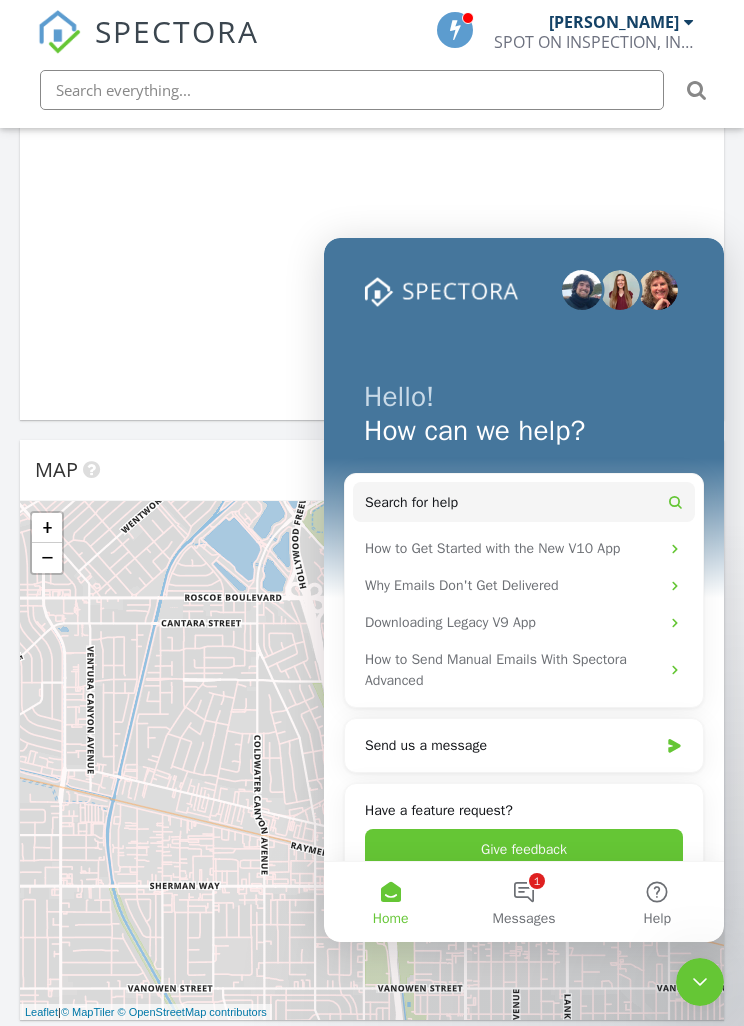 scroll, scrollTop: 859, scrollLeft: 0, axis: vertical 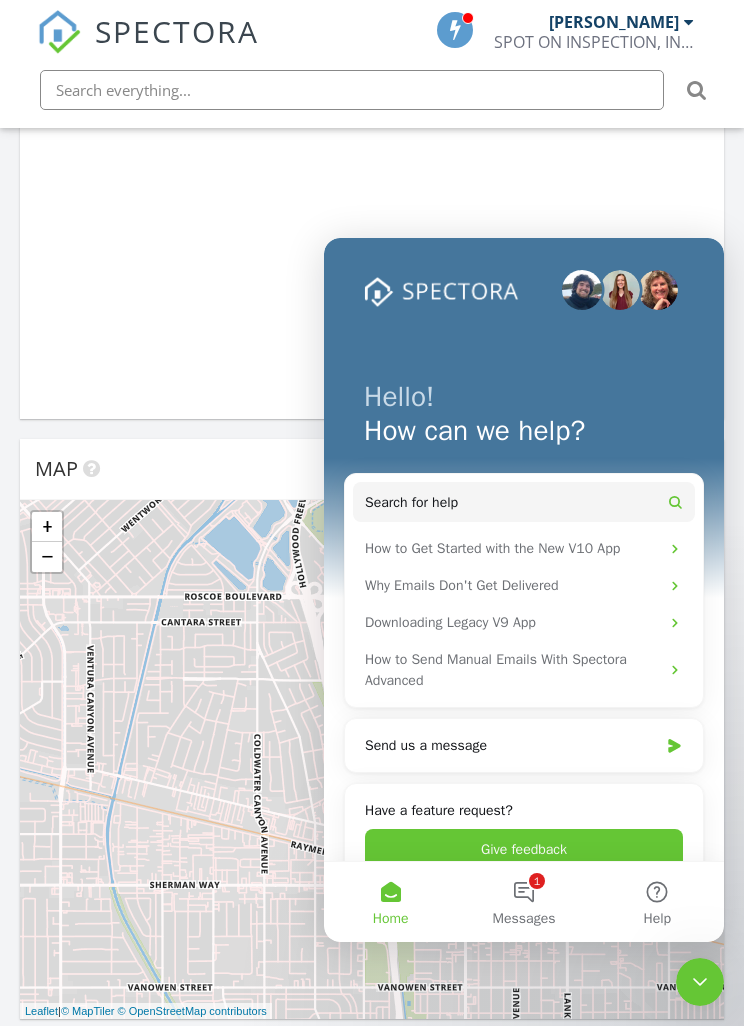 click on "Home" at bounding box center (391, 919) 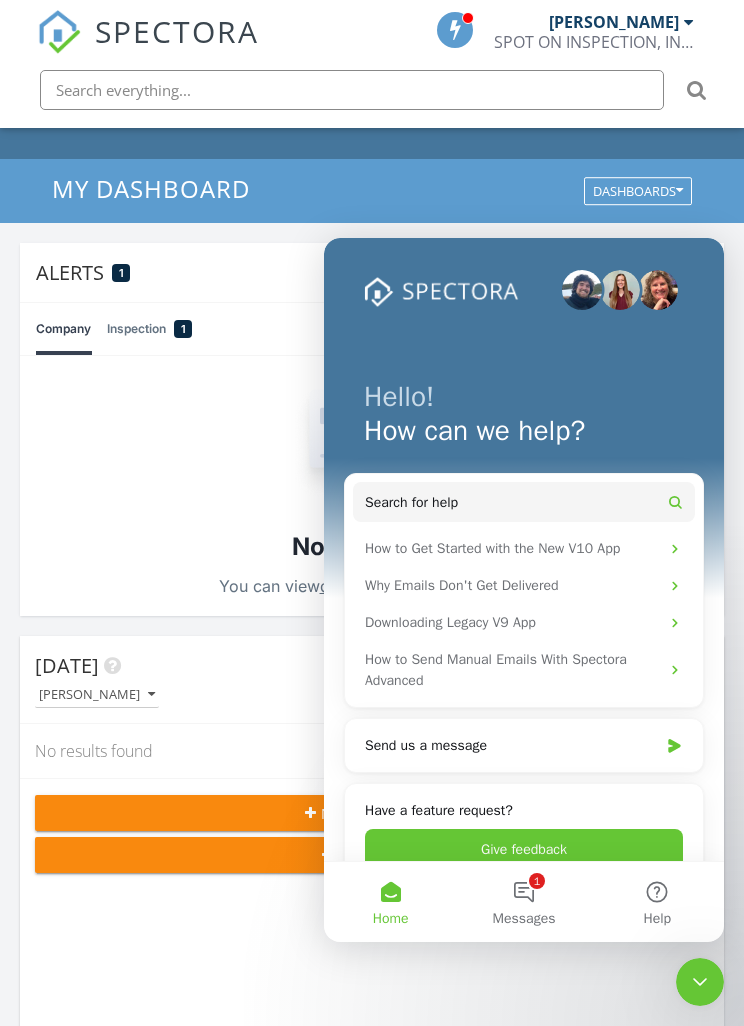 scroll, scrollTop: 0, scrollLeft: 0, axis: both 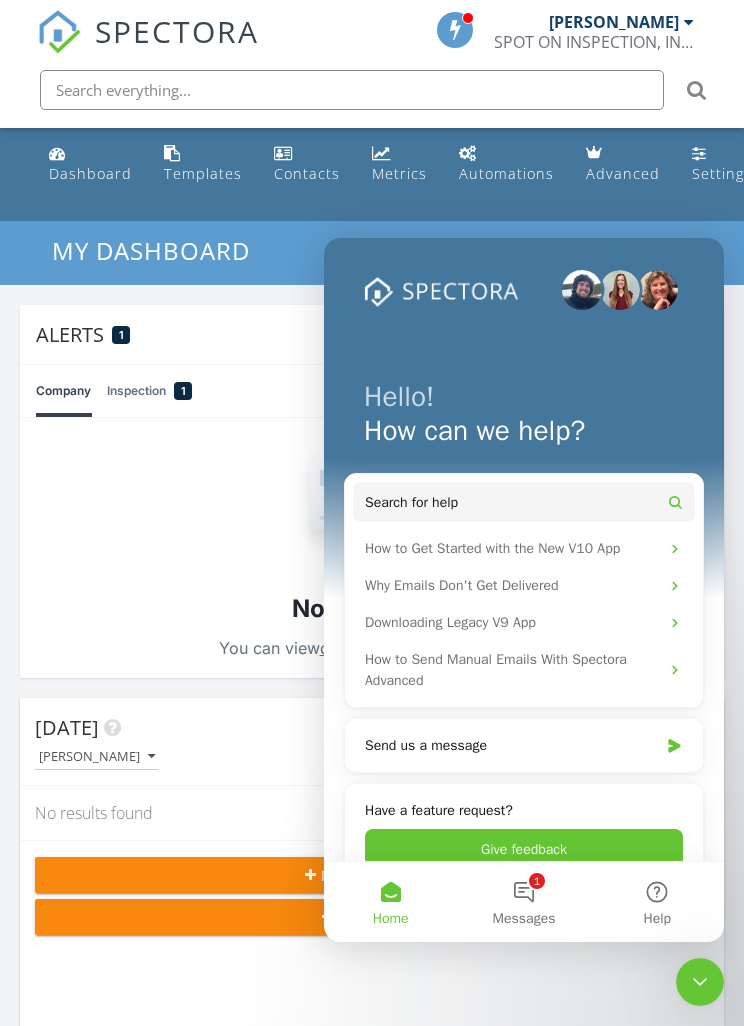 click on "Templates" at bounding box center [203, 164] 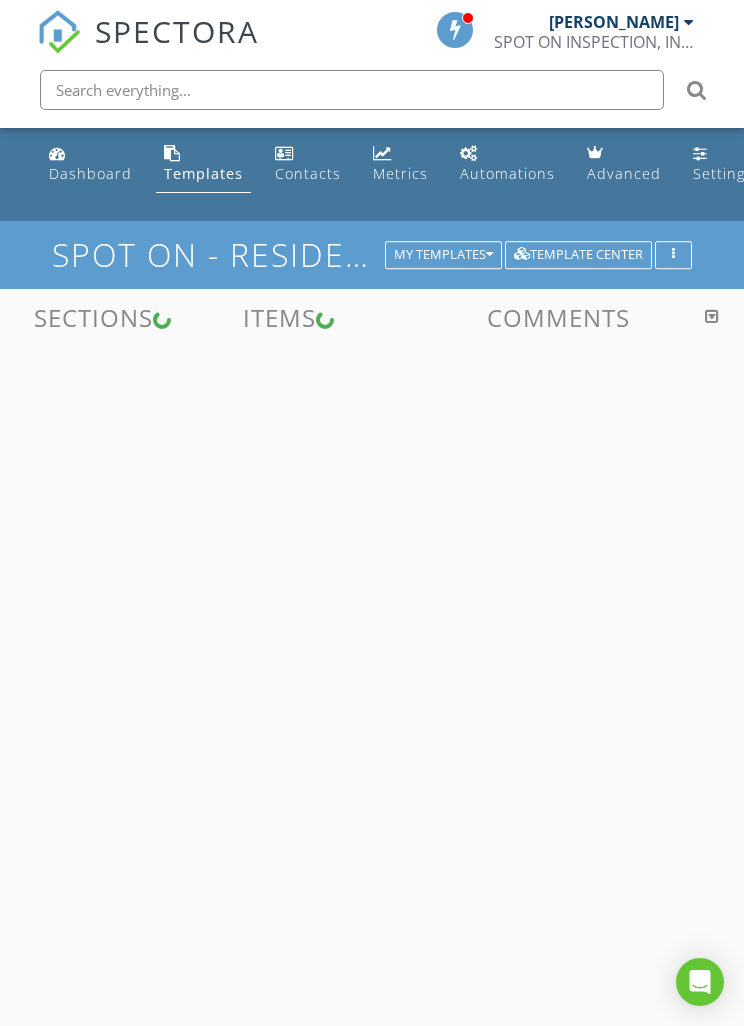 scroll, scrollTop: 0, scrollLeft: 0, axis: both 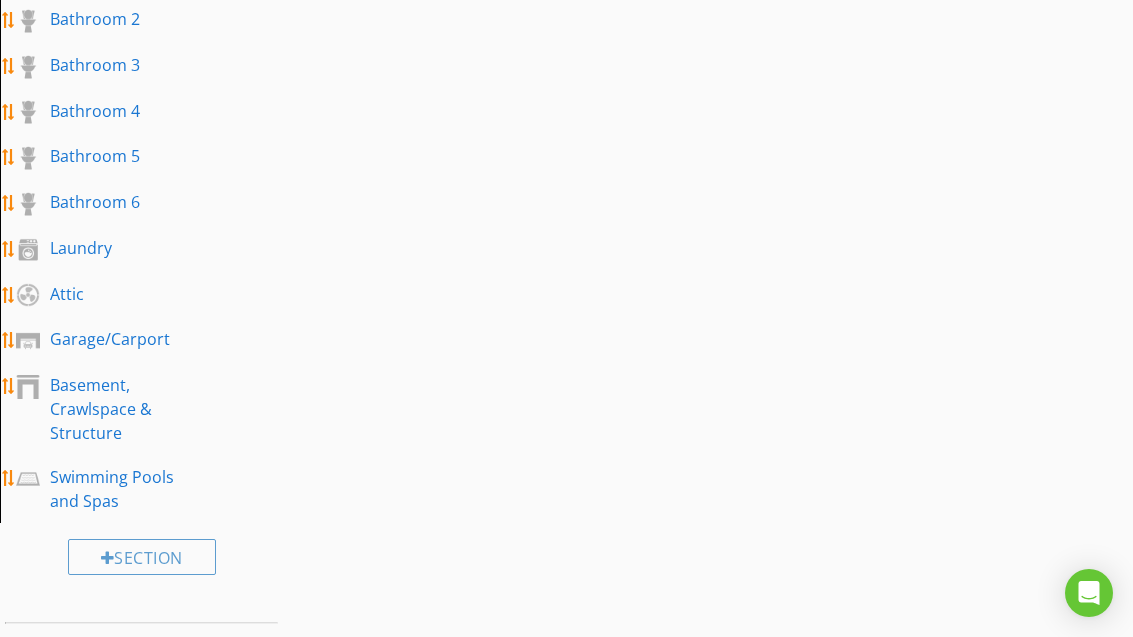 click on "Basement, Crawlspace & Structure" at bounding box center (119, 409) 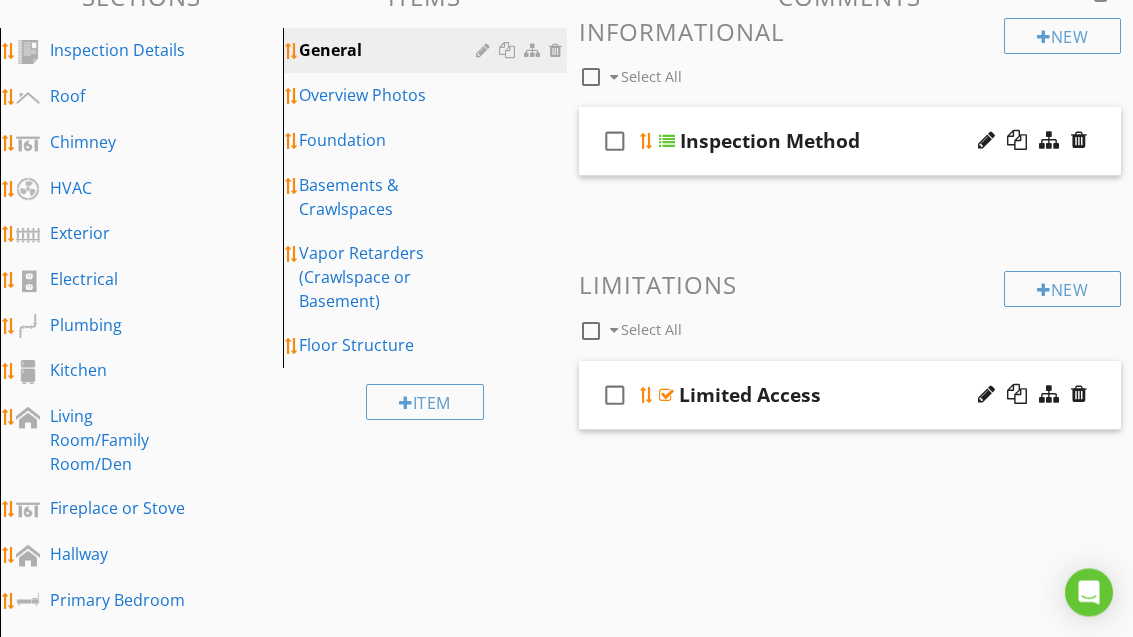 scroll, scrollTop: 210, scrollLeft: 0, axis: vertical 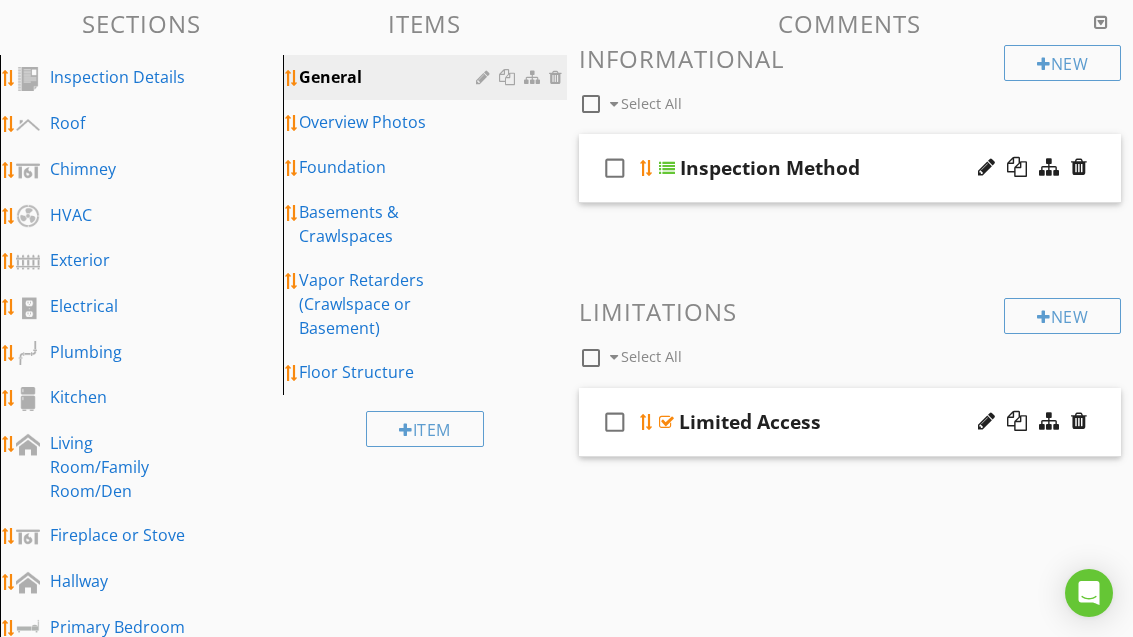 click on "Basements & Crawlspaces" at bounding box center (390, 224) 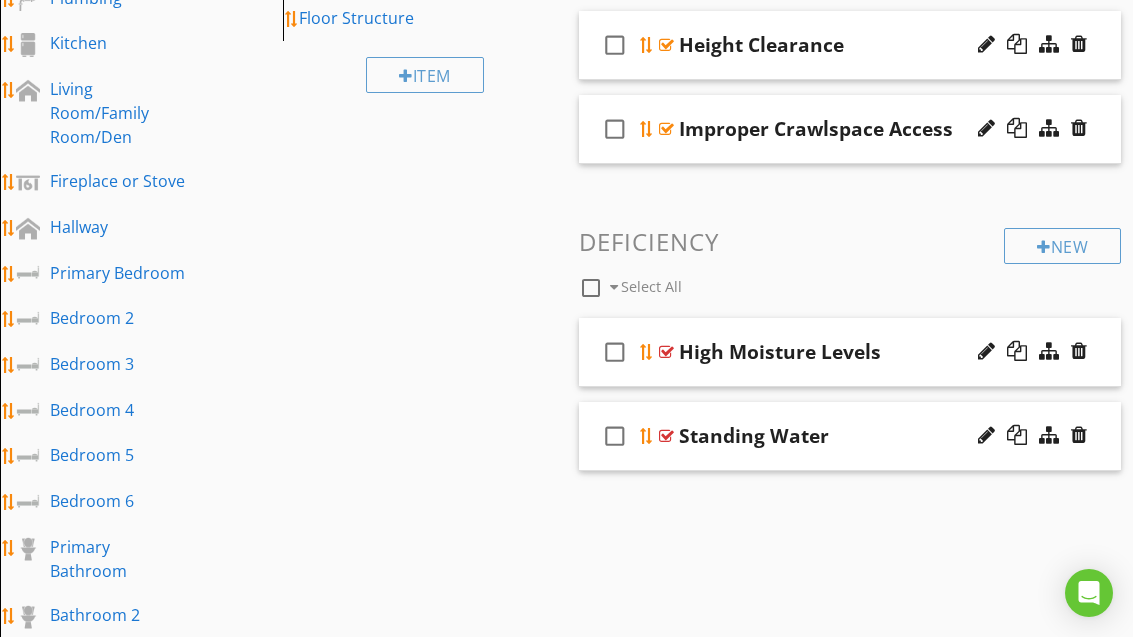 scroll, scrollTop: 606, scrollLeft: 0, axis: vertical 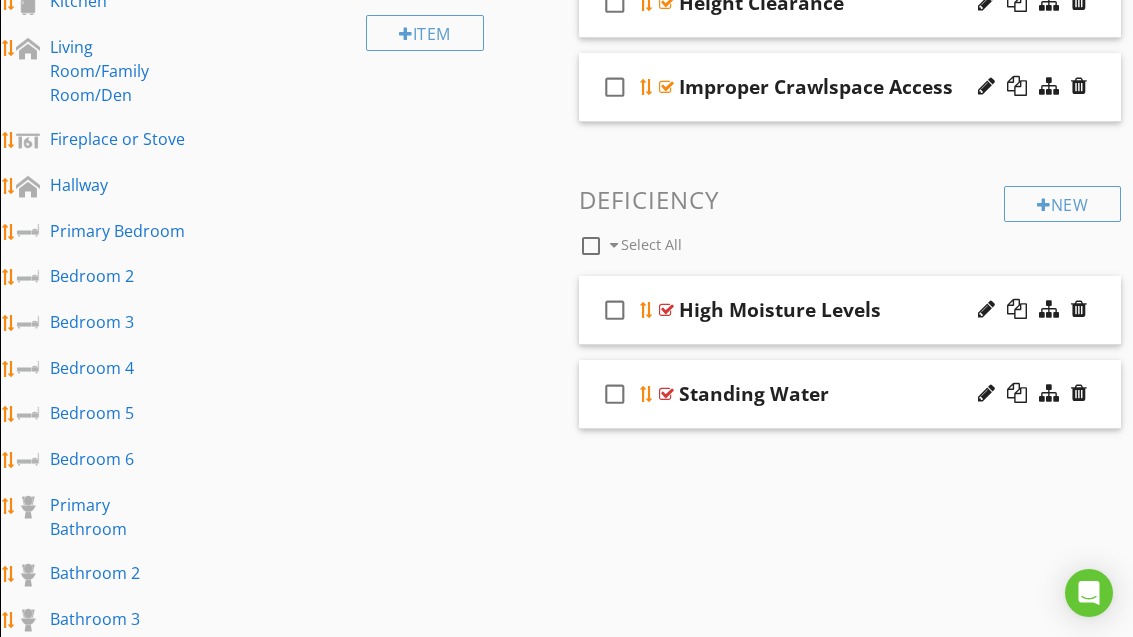 click on "check_box_outline_blank" at bounding box center (619, 310) 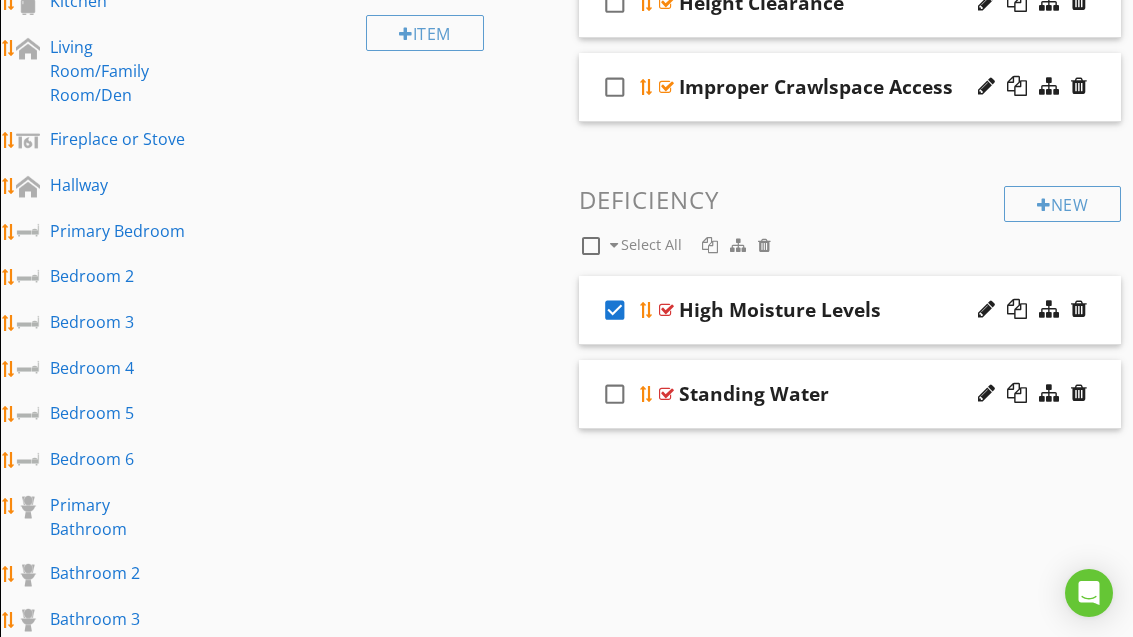 click on "check_box" at bounding box center [619, 310] 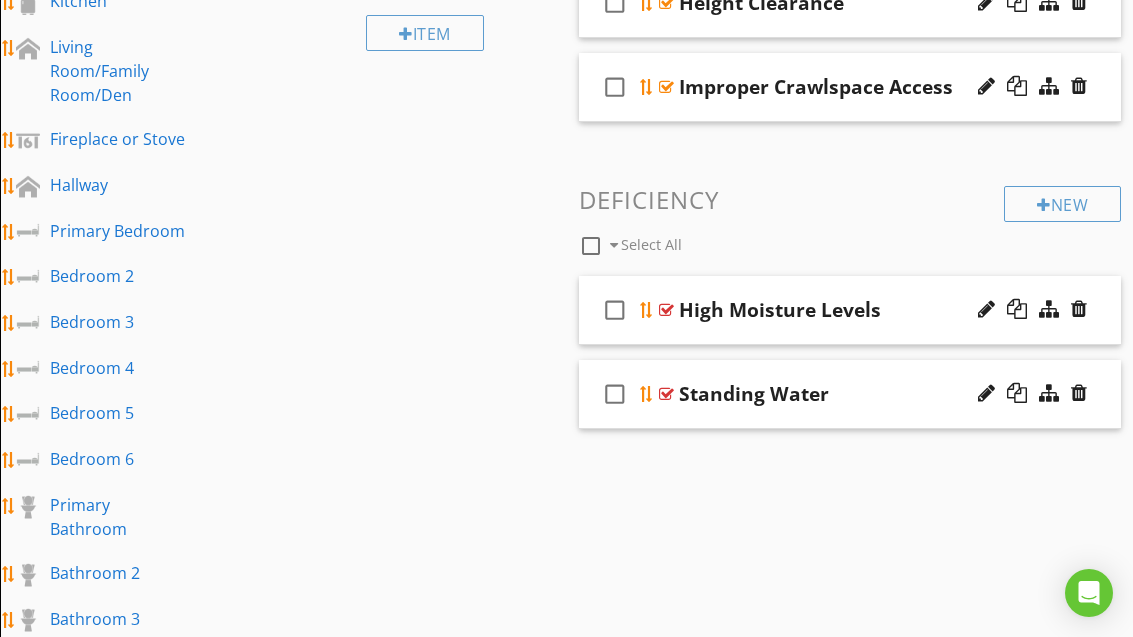 click on "check_box_outline_blank
High Moisture Levels" at bounding box center (850, 310) 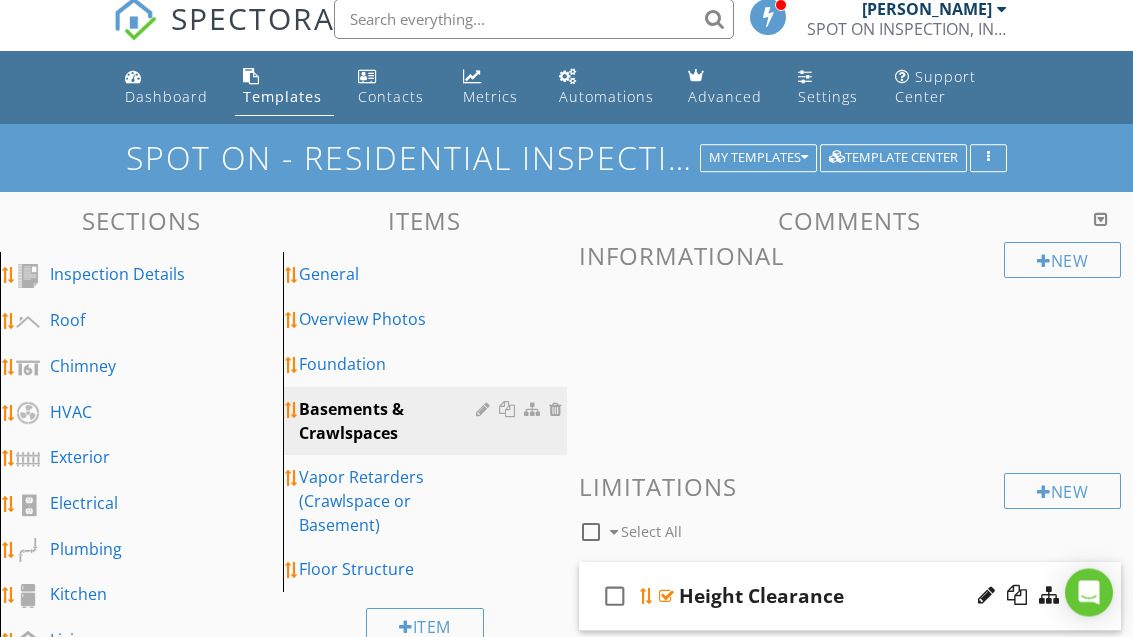 scroll, scrollTop: 13, scrollLeft: 0, axis: vertical 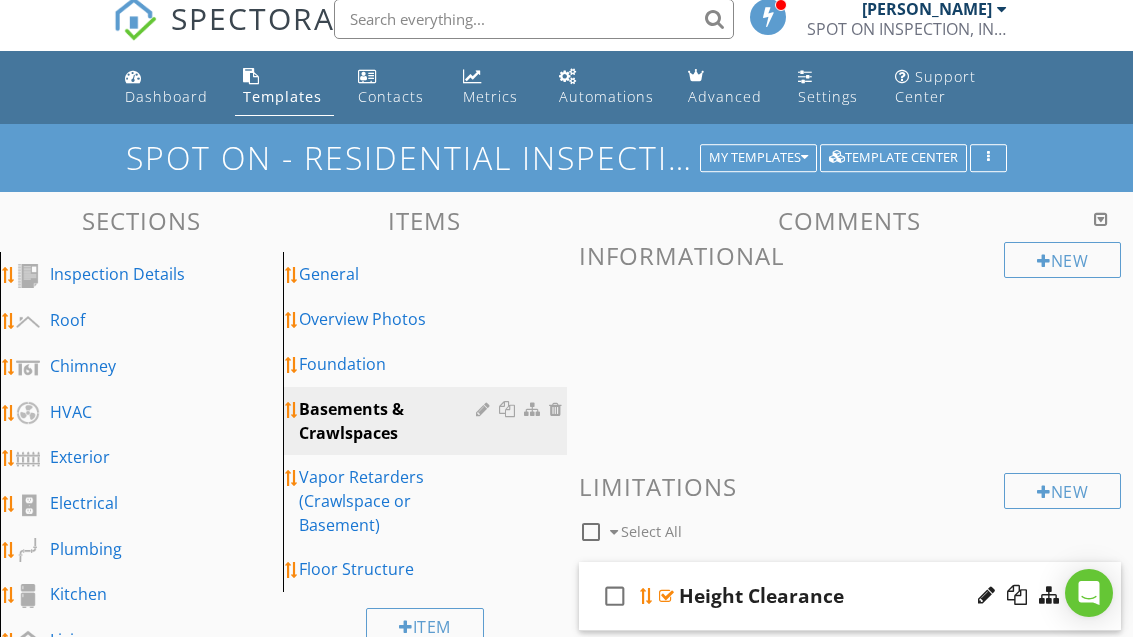 click on "Roof" at bounding box center [119, 320] 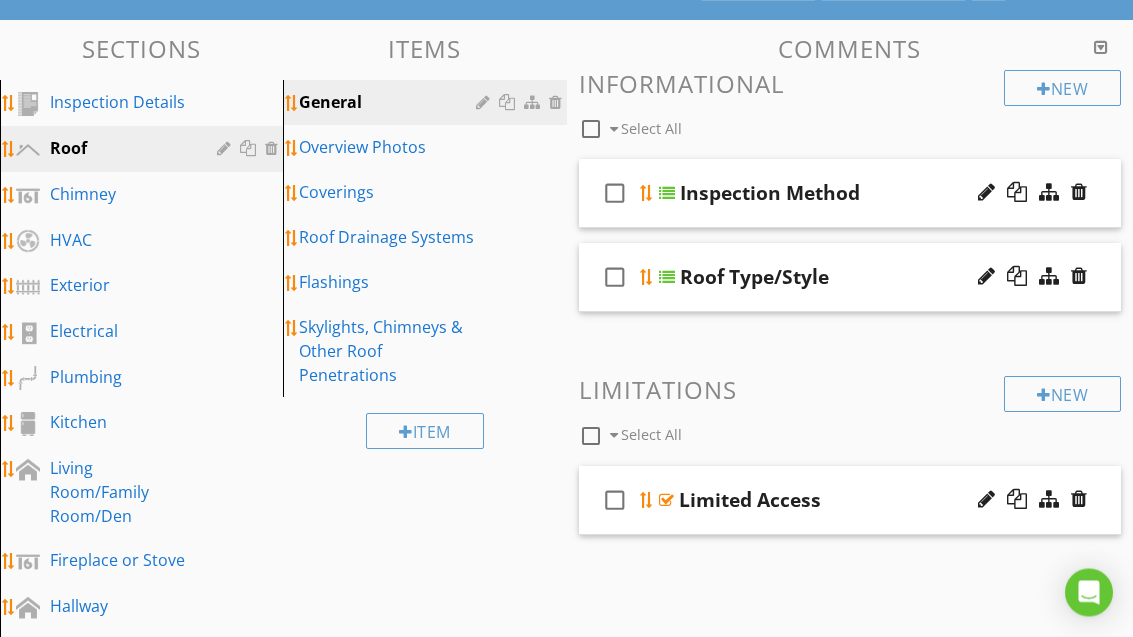 scroll, scrollTop: 185, scrollLeft: 0, axis: vertical 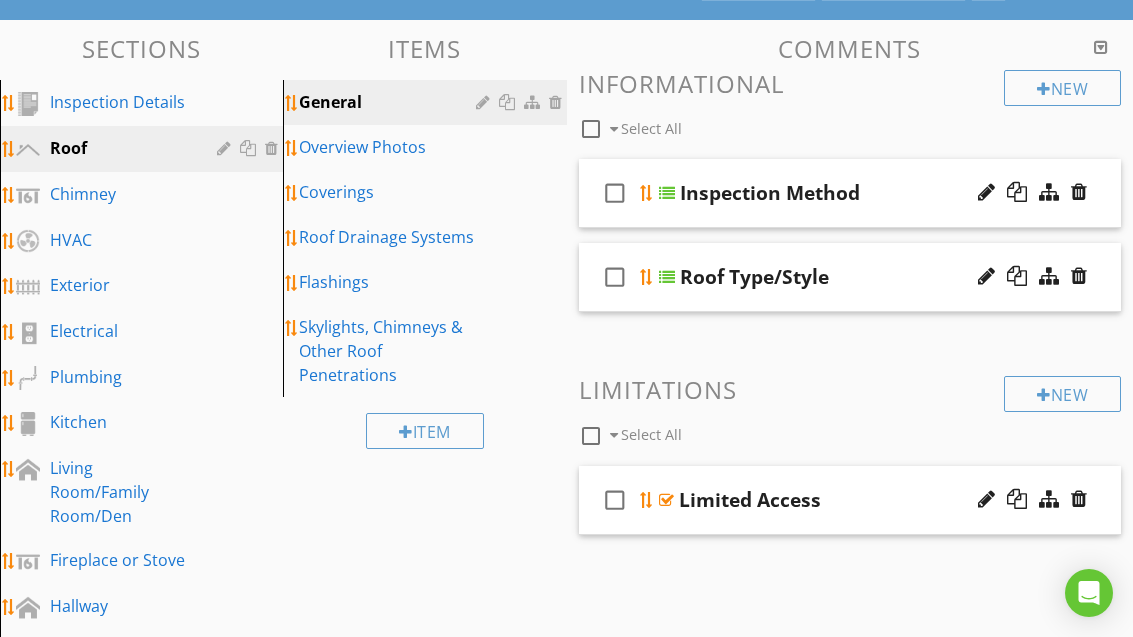 click on "Coverings" at bounding box center [390, 192] 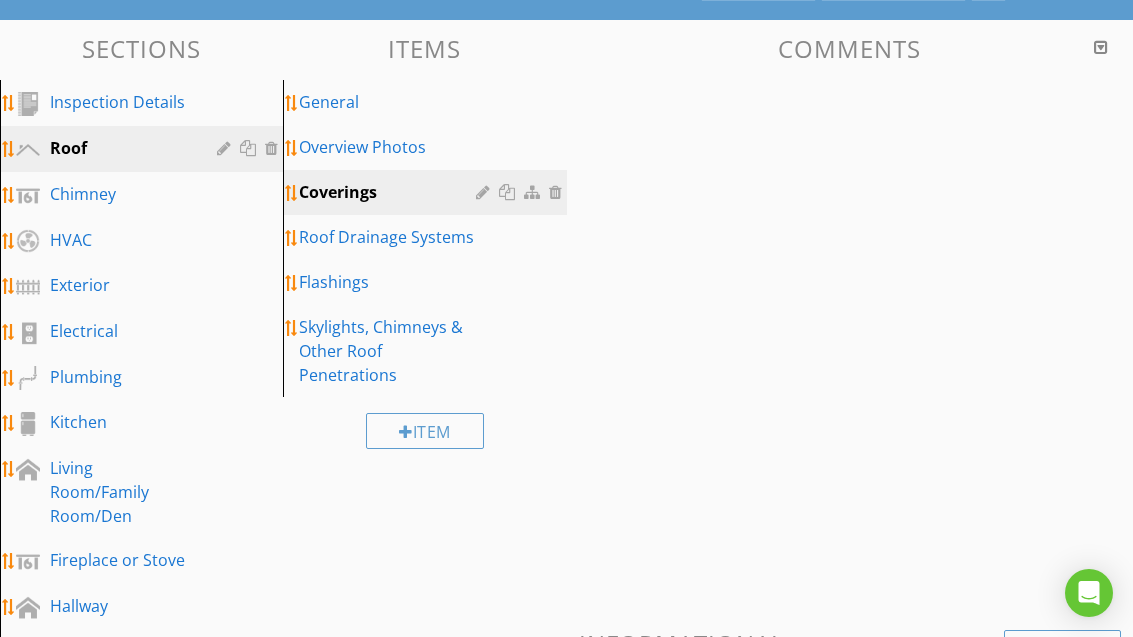 click on "Coverings" at bounding box center [390, 192] 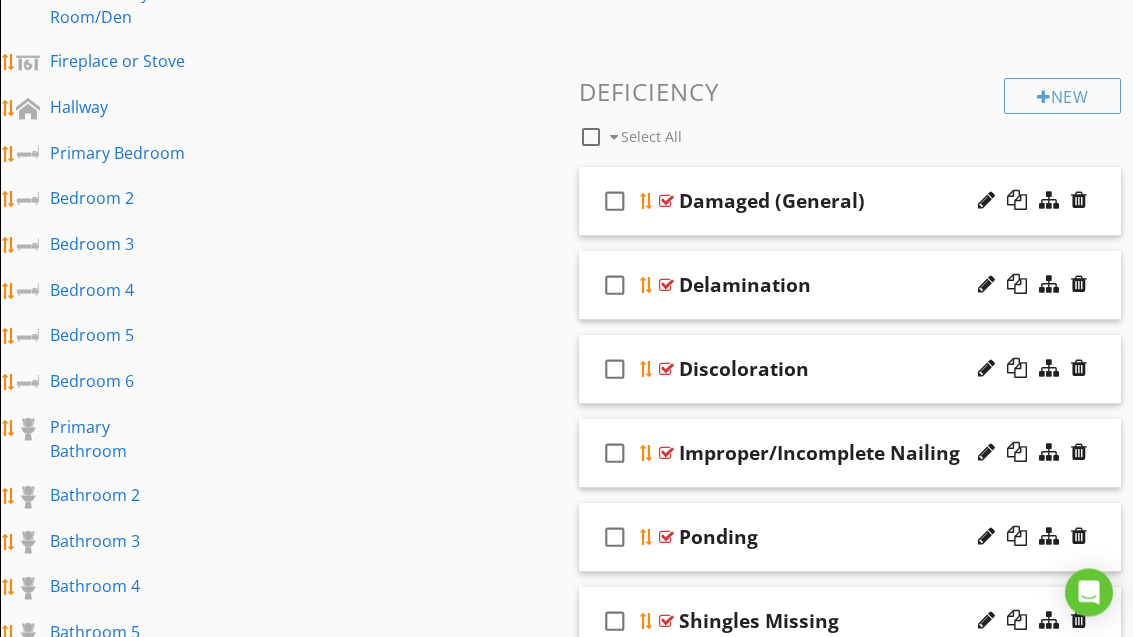 scroll, scrollTop: 690, scrollLeft: 0, axis: vertical 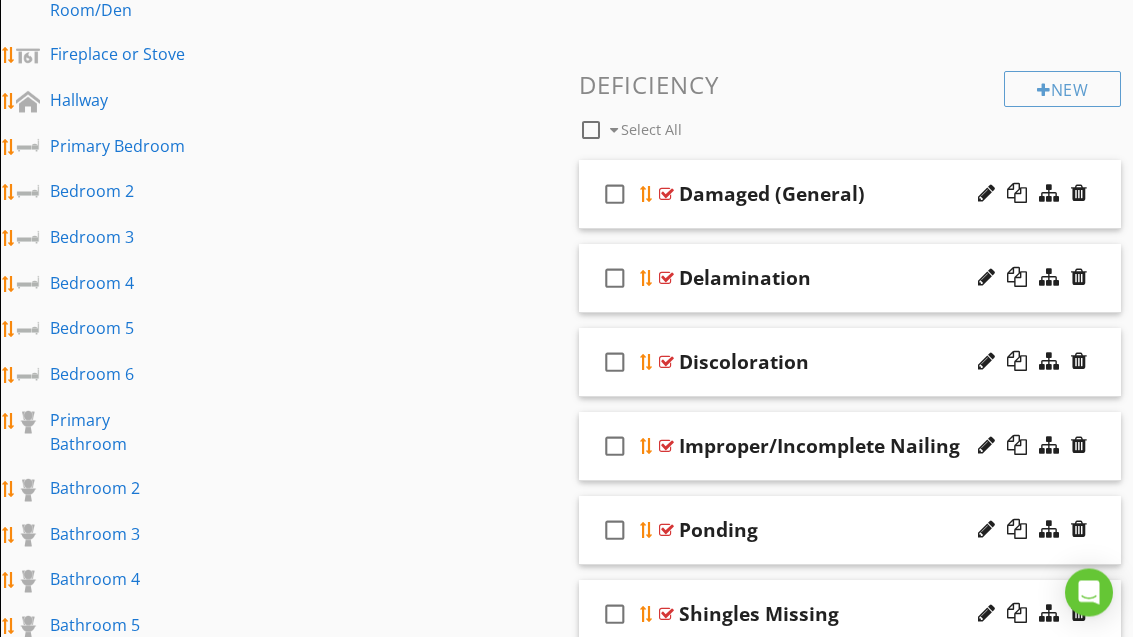 click on "check_box_outline_blank" at bounding box center [619, 195] 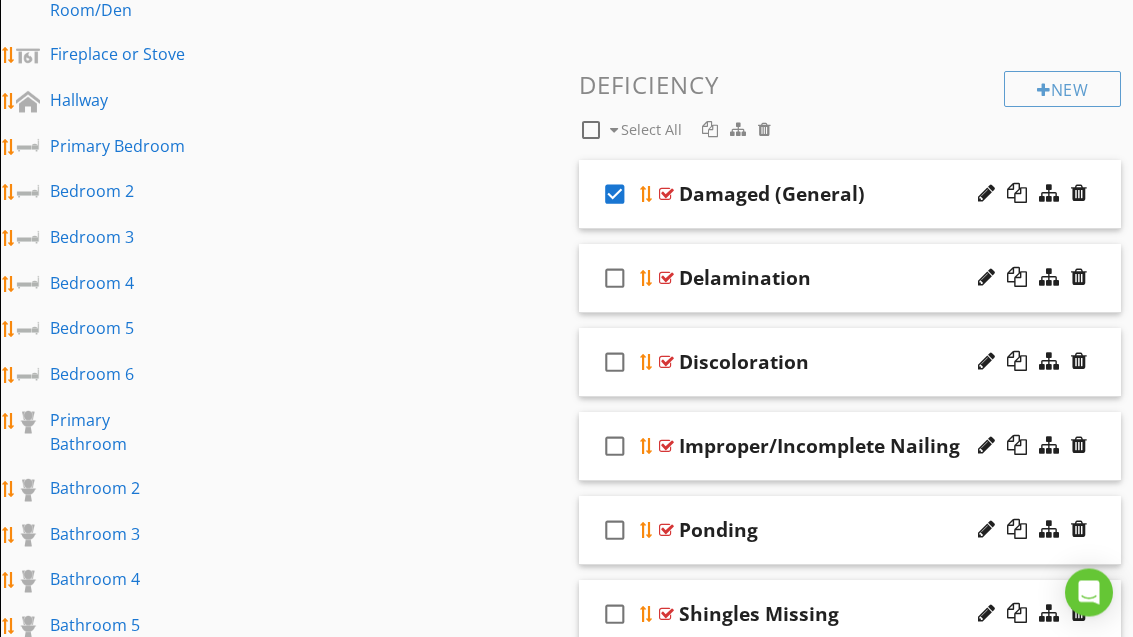 scroll, scrollTop: 691, scrollLeft: 0, axis: vertical 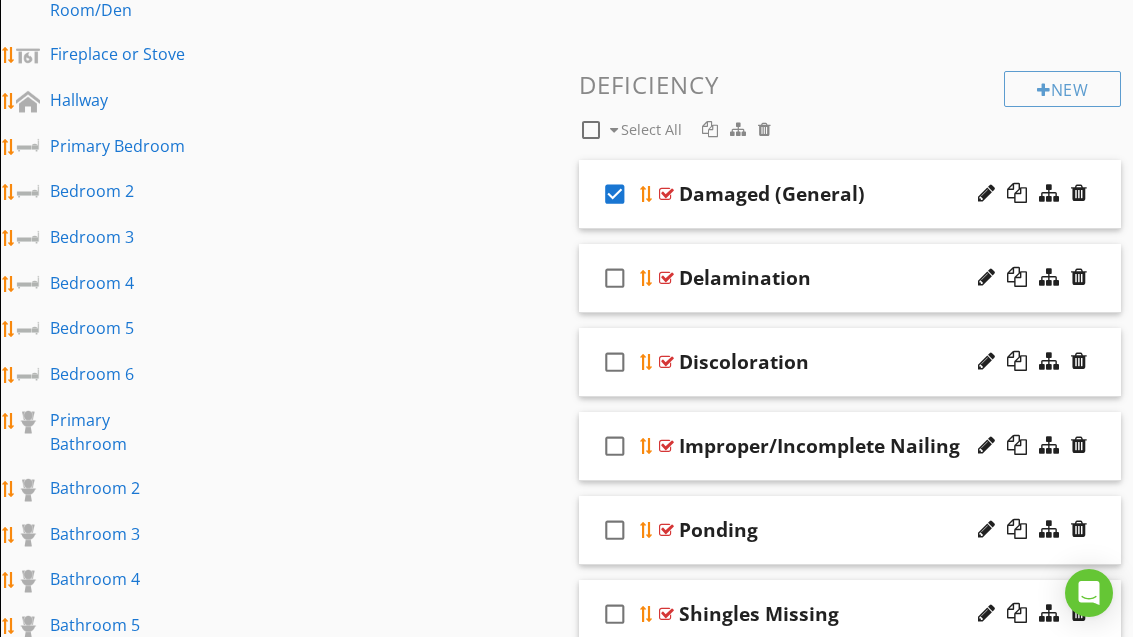 click on "check_box" at bounding box center [619, 194] 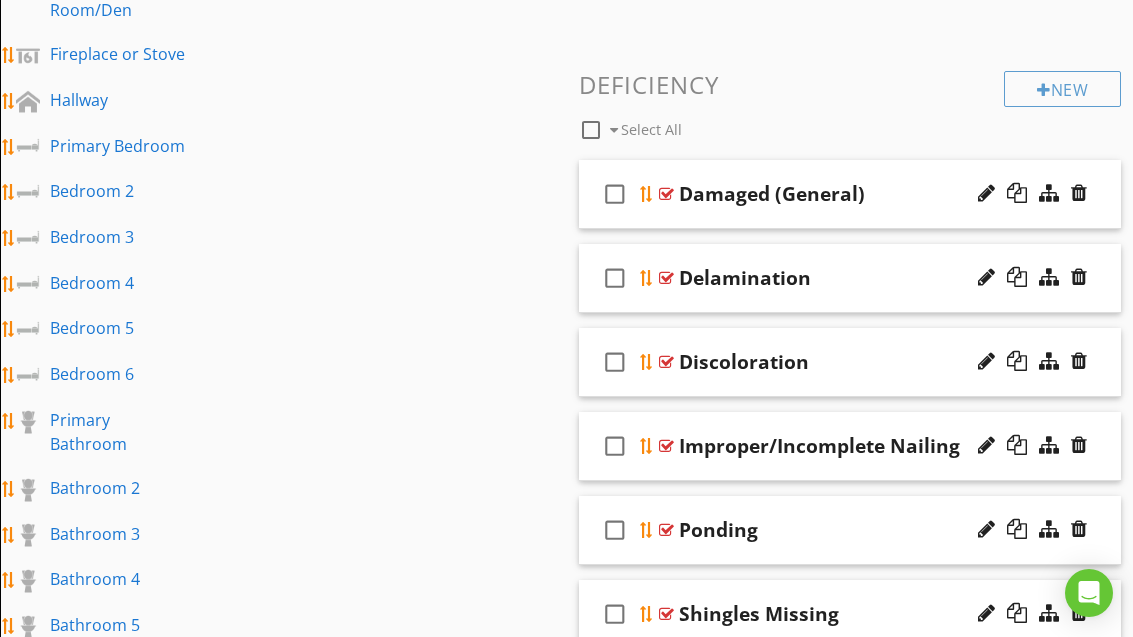 click on "check_box_outline_blank" at bounding box center (619, 194) 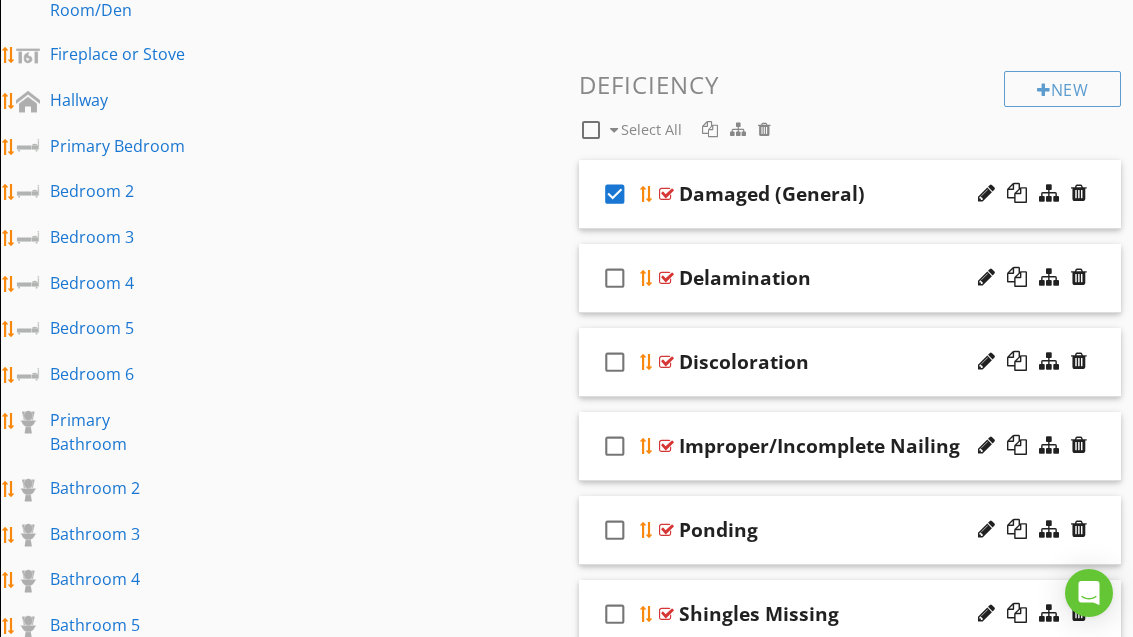click on "check_box" at bounding box center (615, 194) 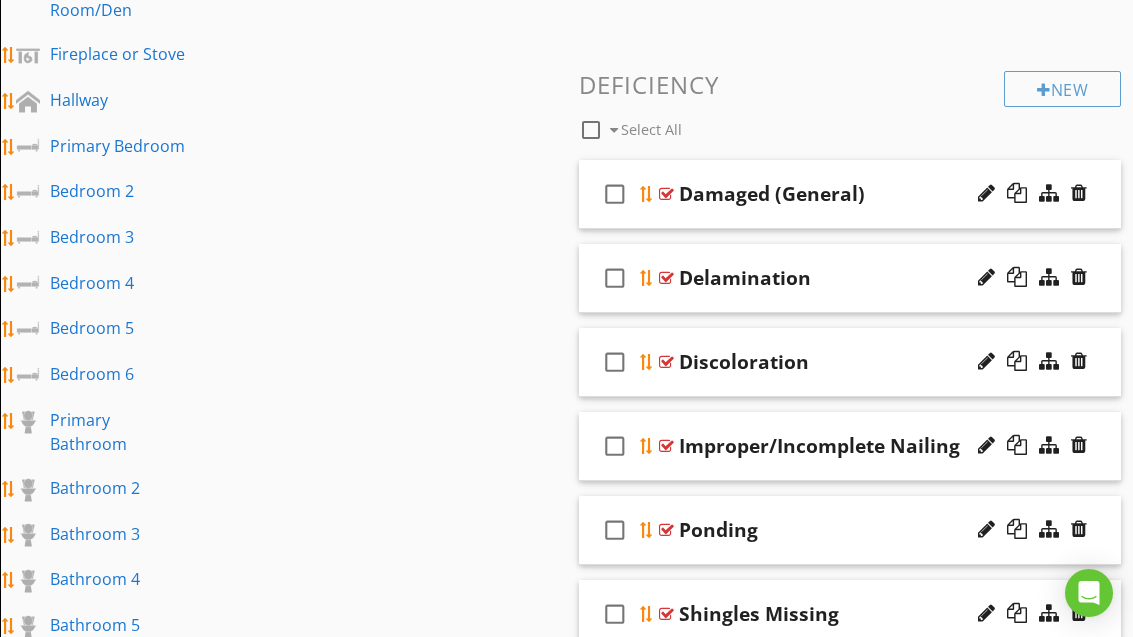 click on "check_box_outline_blank
Damaged (General)" at bounding box center (850, 194) 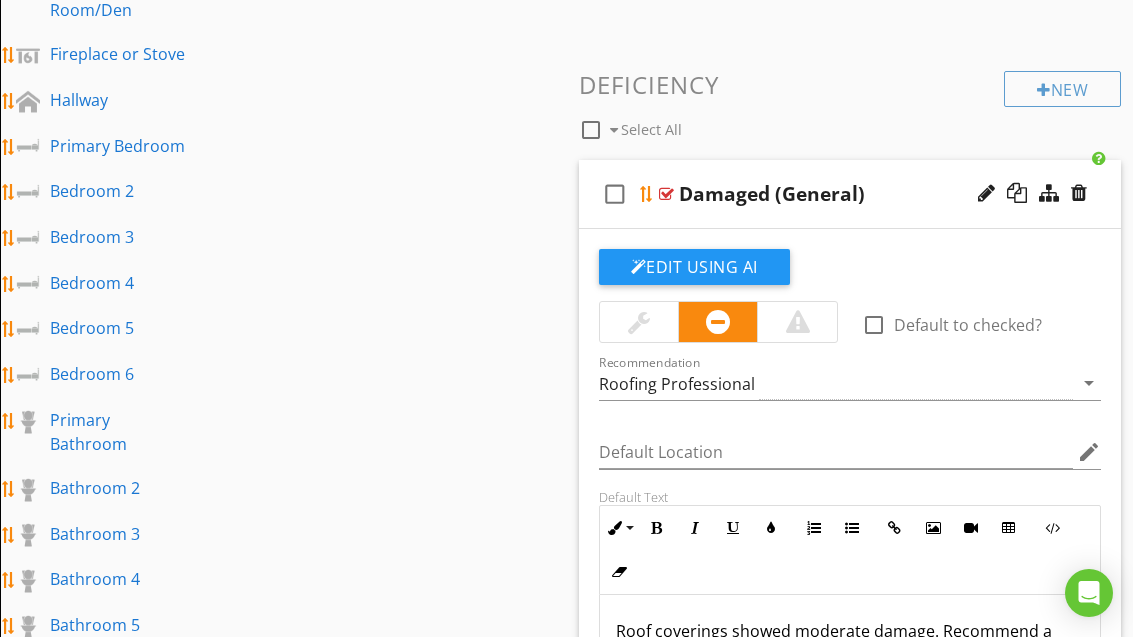 click at bounding box center [647, 194] 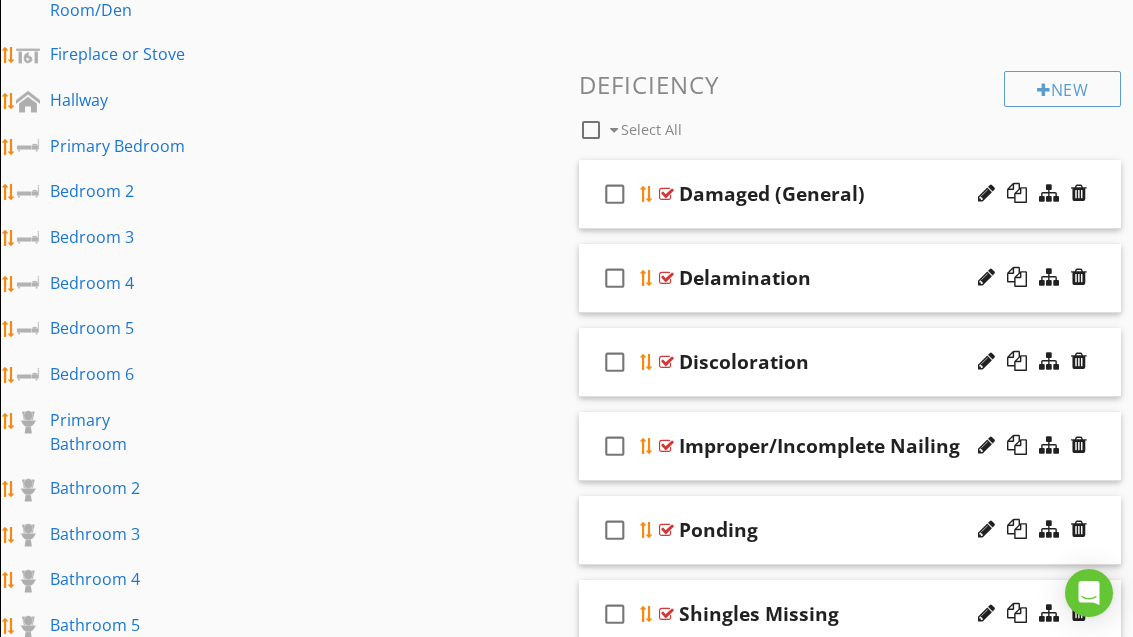 click at bounding box center (666, 278) 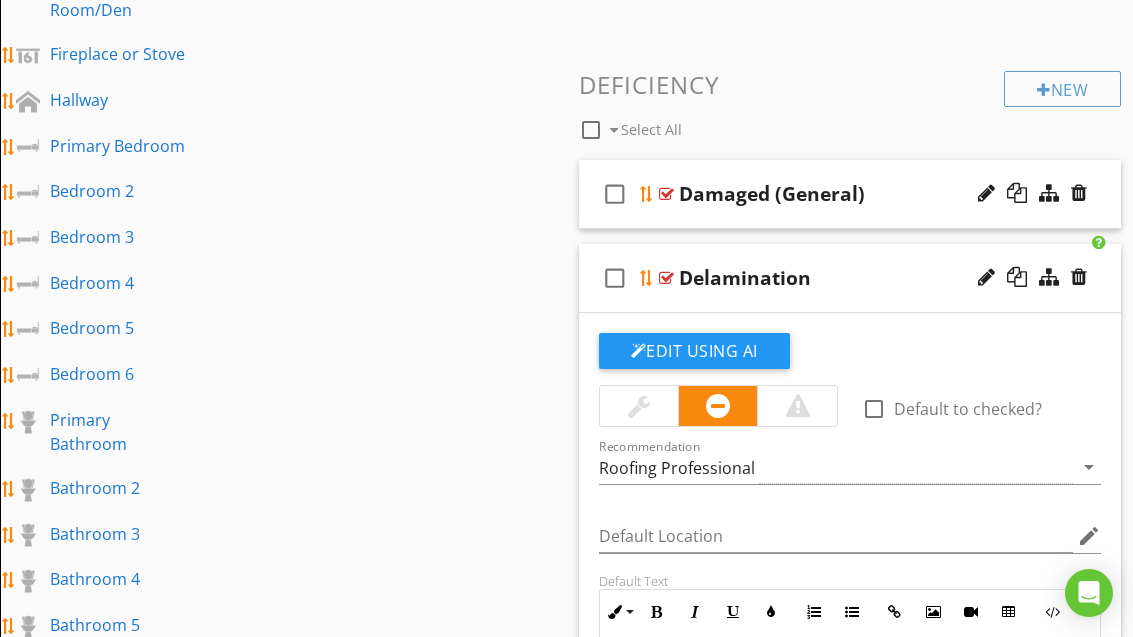 click on "check_box_outline_blank" at bounding box center [619, 278] 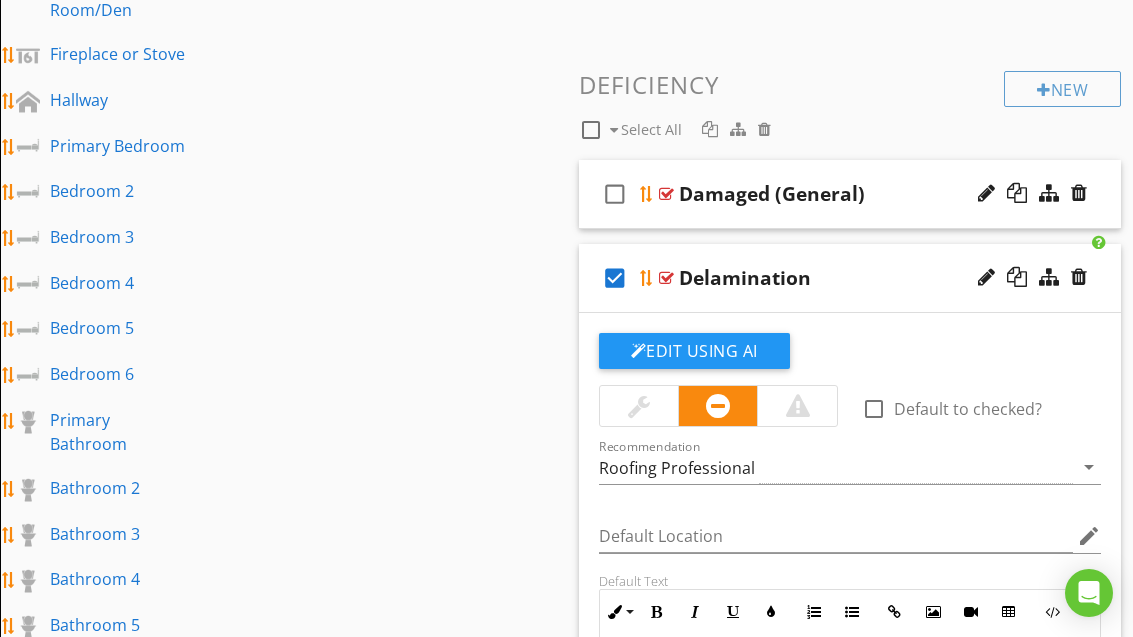click on "check_box" at bounding box center [615, 278] 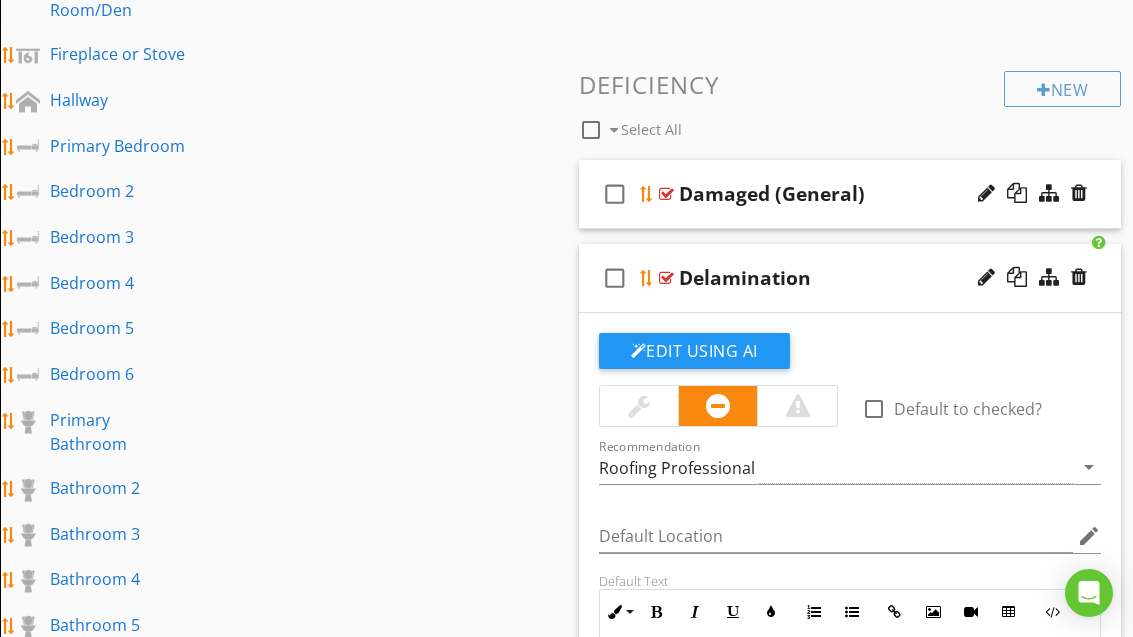 click at bounding box center (647, 278) 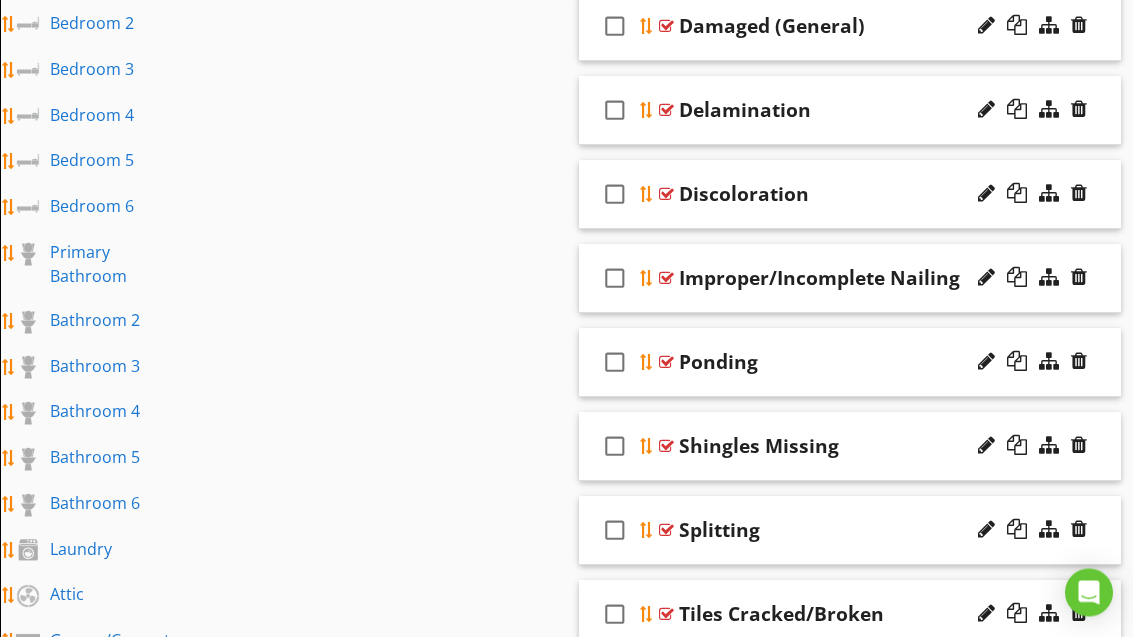 scroll, scrollTop: 864, scrollLeft: 0, axis: vertical 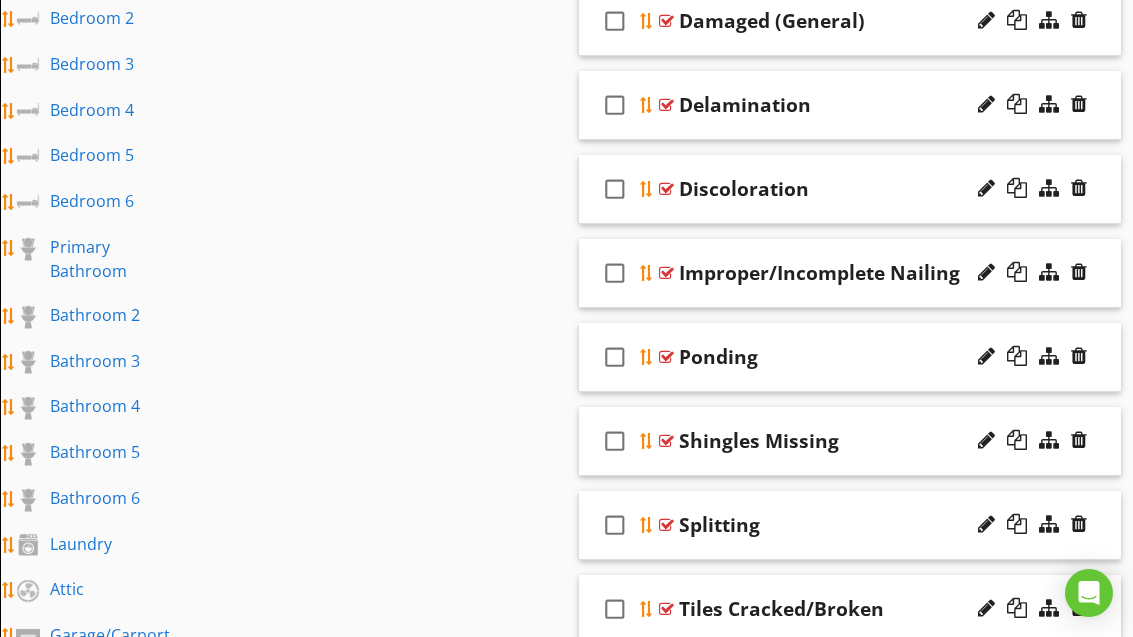click at bounding box center (647, 189) 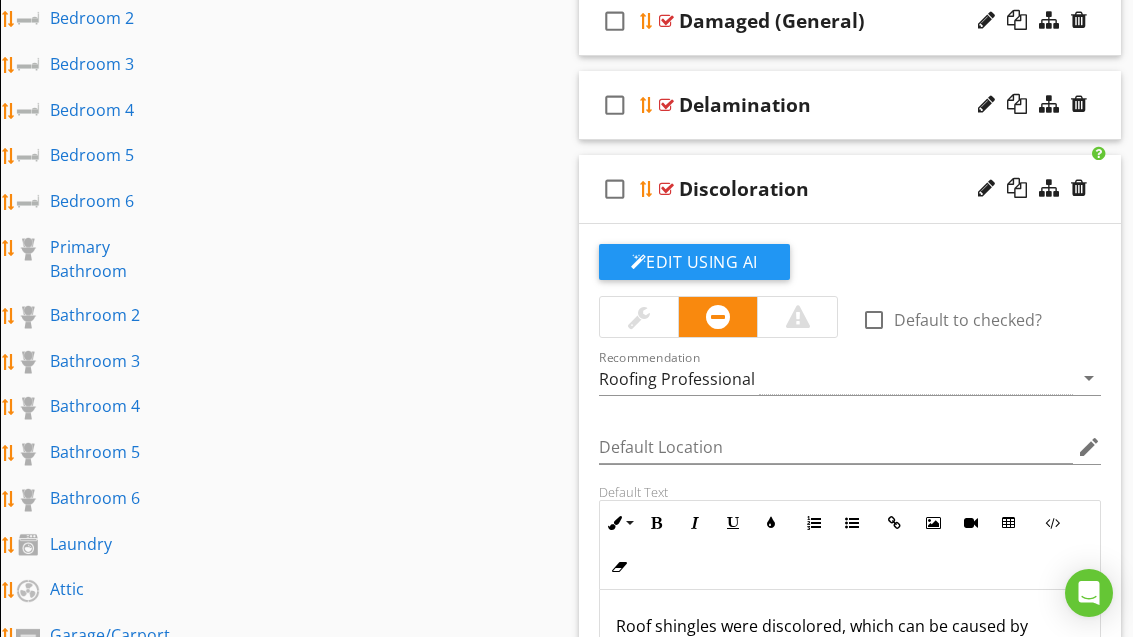 click on "check_box_outline_blank" at bounding box center (619, 189) 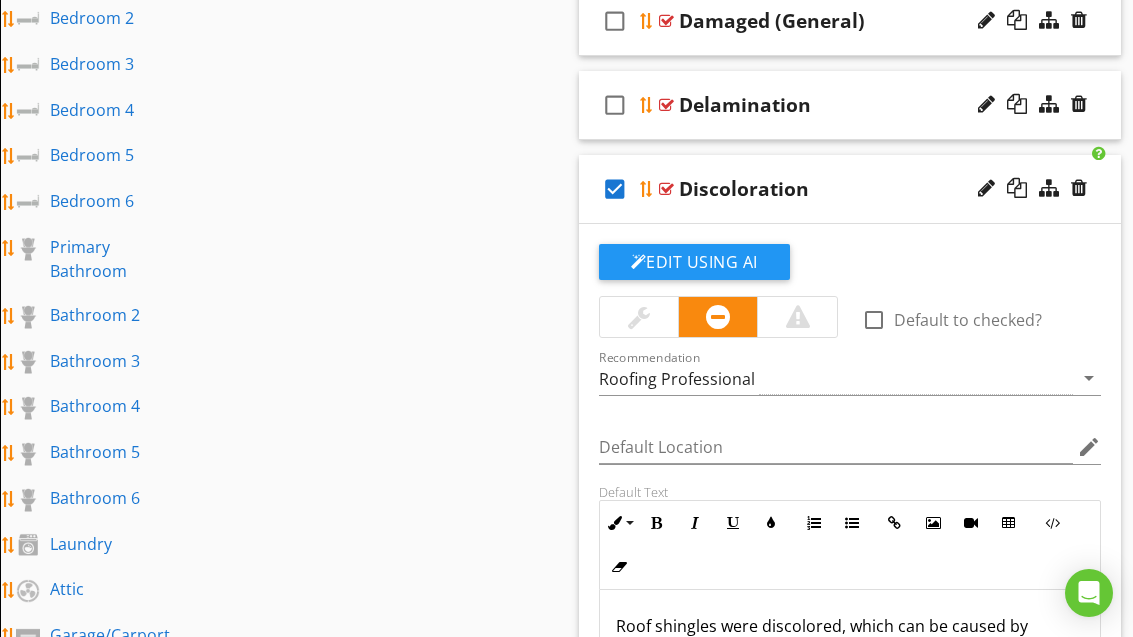 click on "check_box" at bounding box center [615, 189] 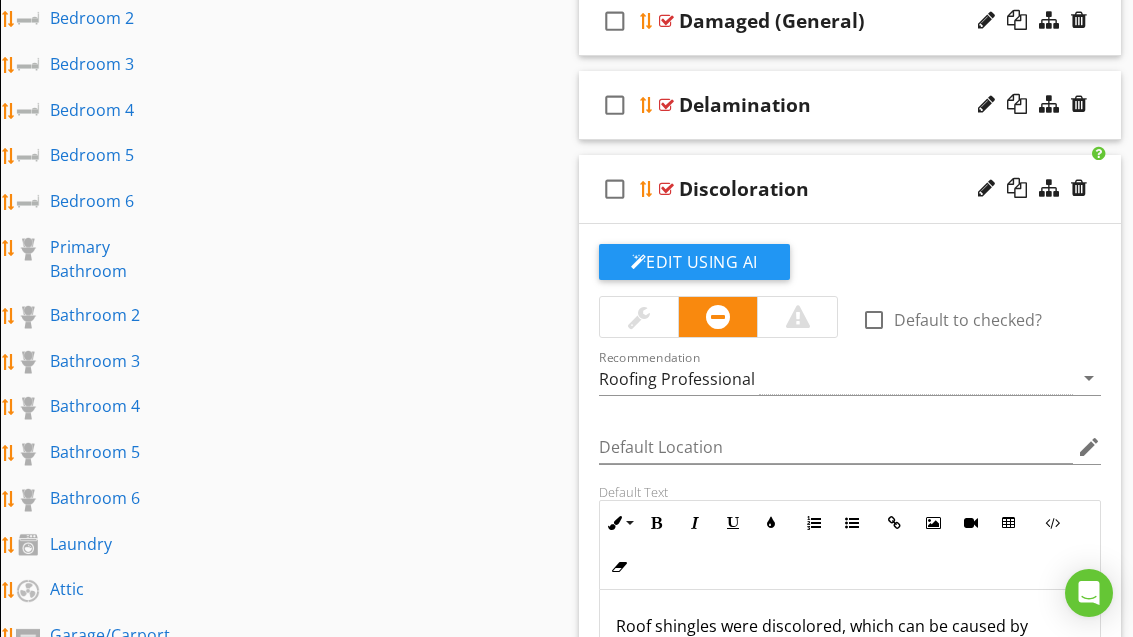 click on "check_box_outline_blank" at bounding box center [619, 189] 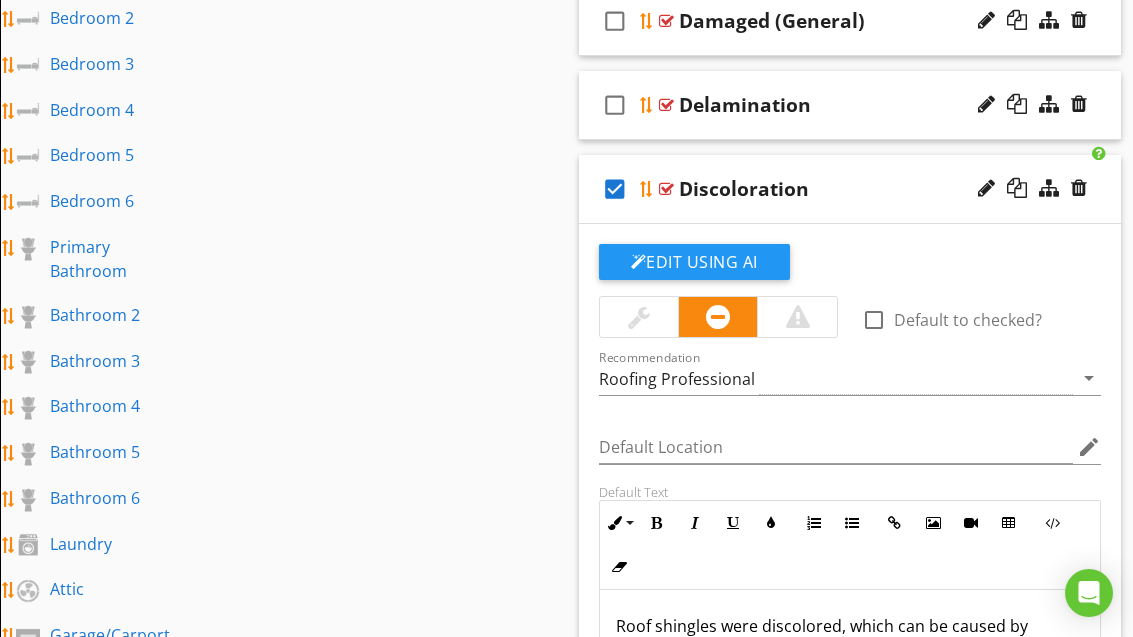 click on "check_box" at bounding box center (615, 189) 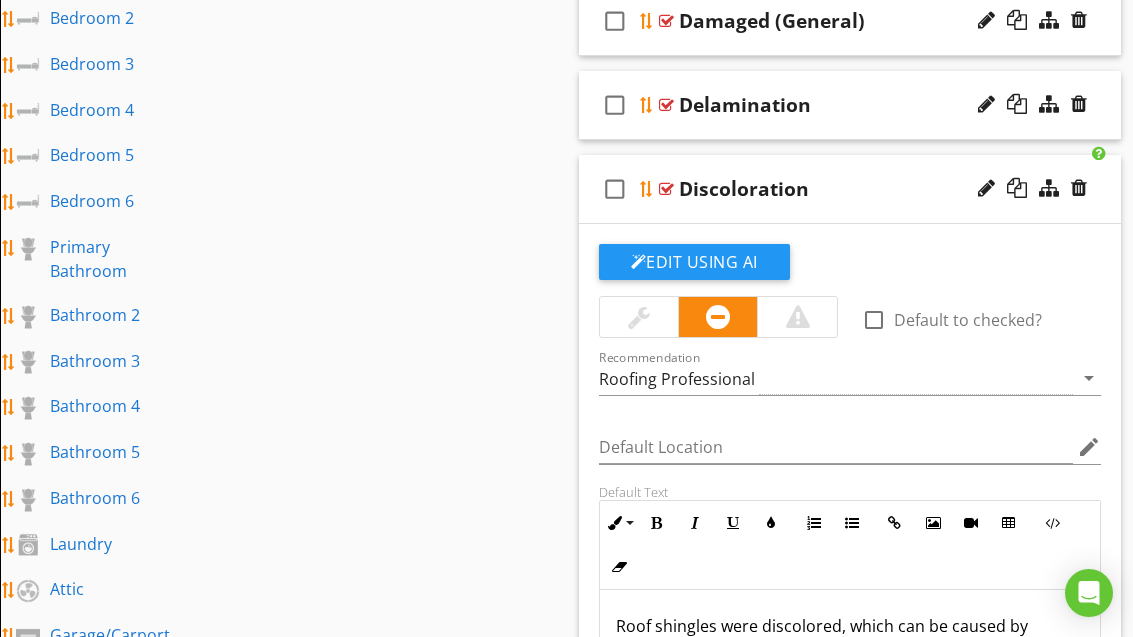 click at bounding box center (666, 189) 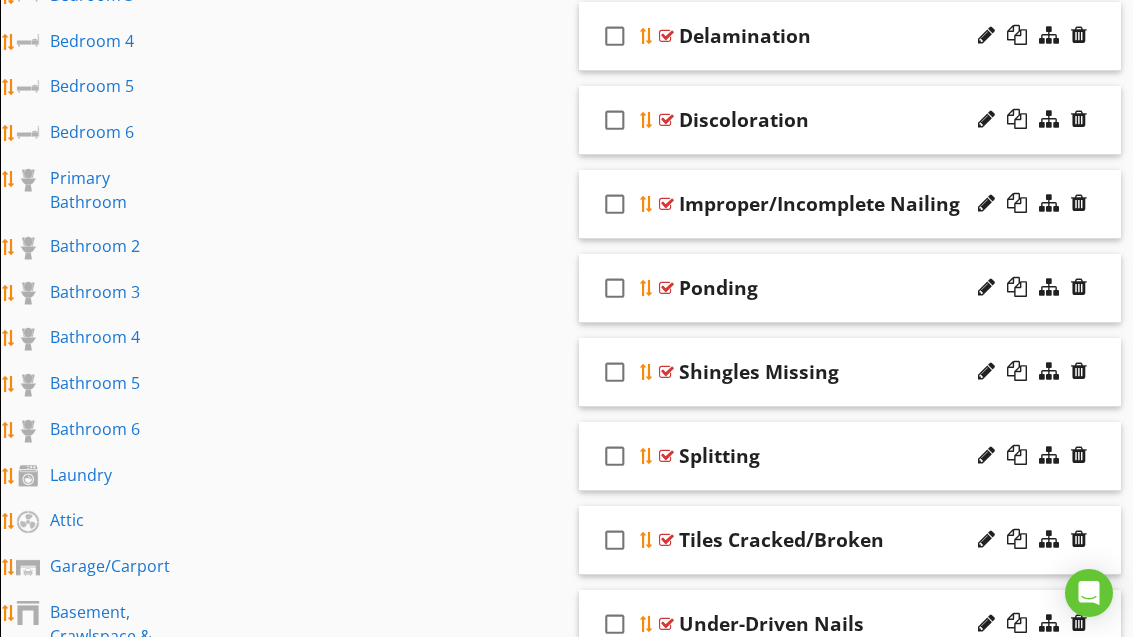 scroll, scrollTop: 940, scrollLeft: 0, axis: vertical 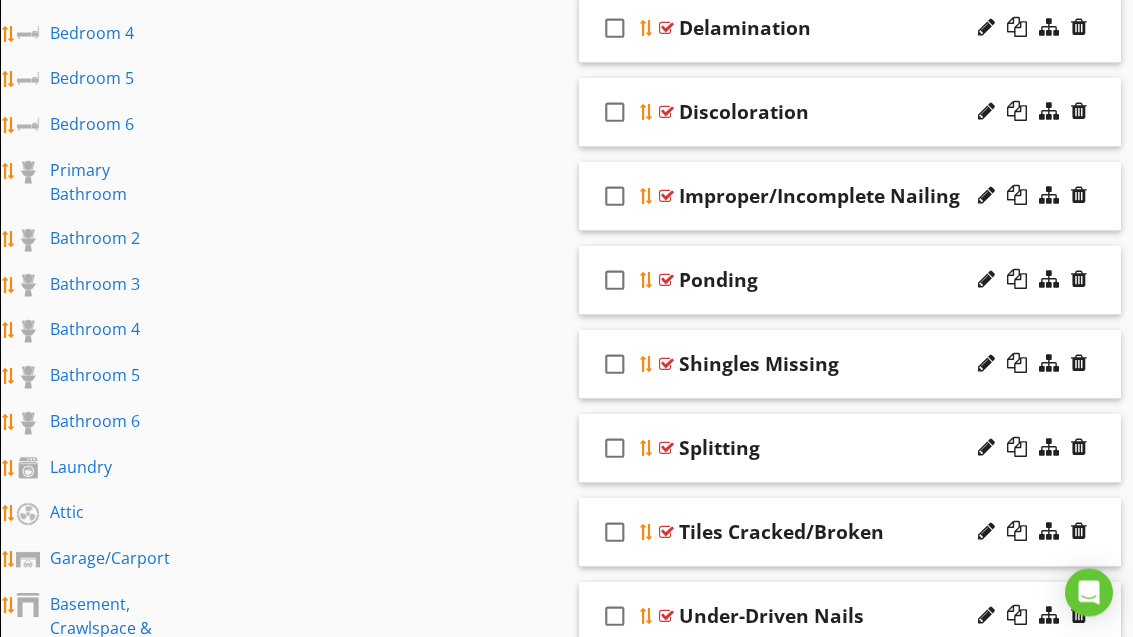 click at bounding box center (647, 197) 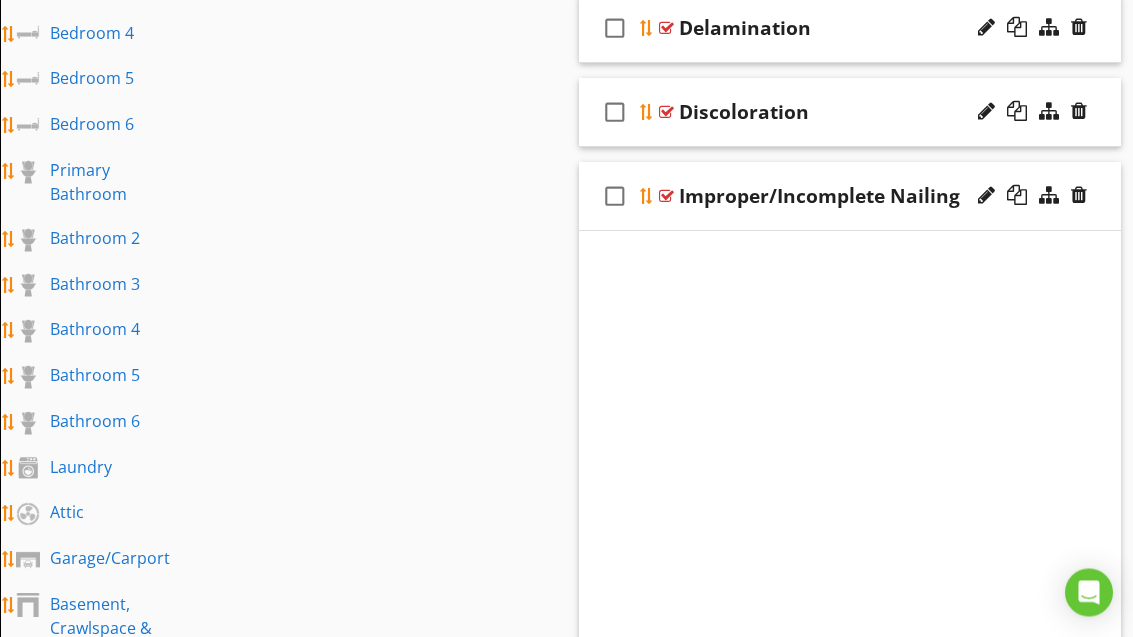 scroll, scrollTop: 941, scrollLeft: 0, axis: vertical 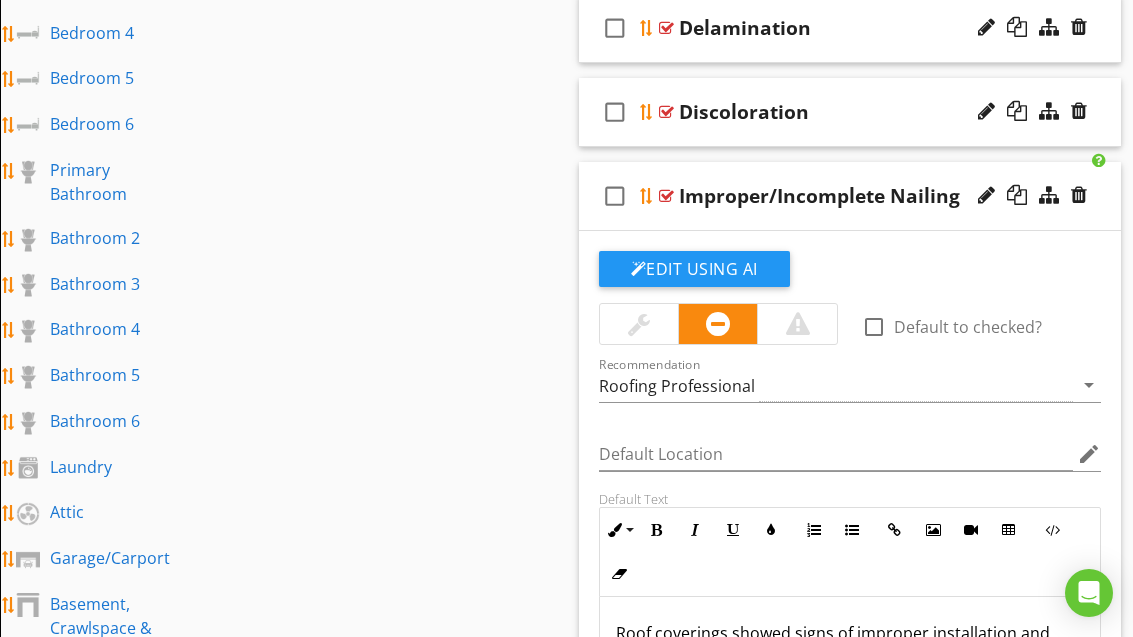 click on "check_box_outline_blank
Improper/Incomplete Nailing" at bounding box center (850, 196) 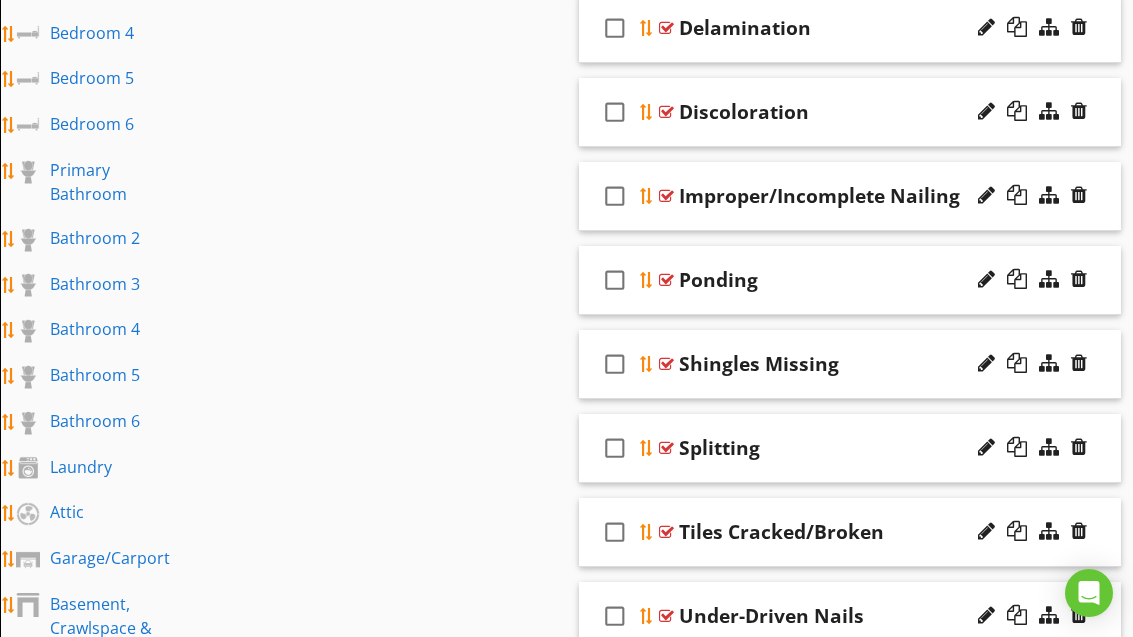 click on "check_box_outline_blank
Ponding" at bounding box center [850, 280] 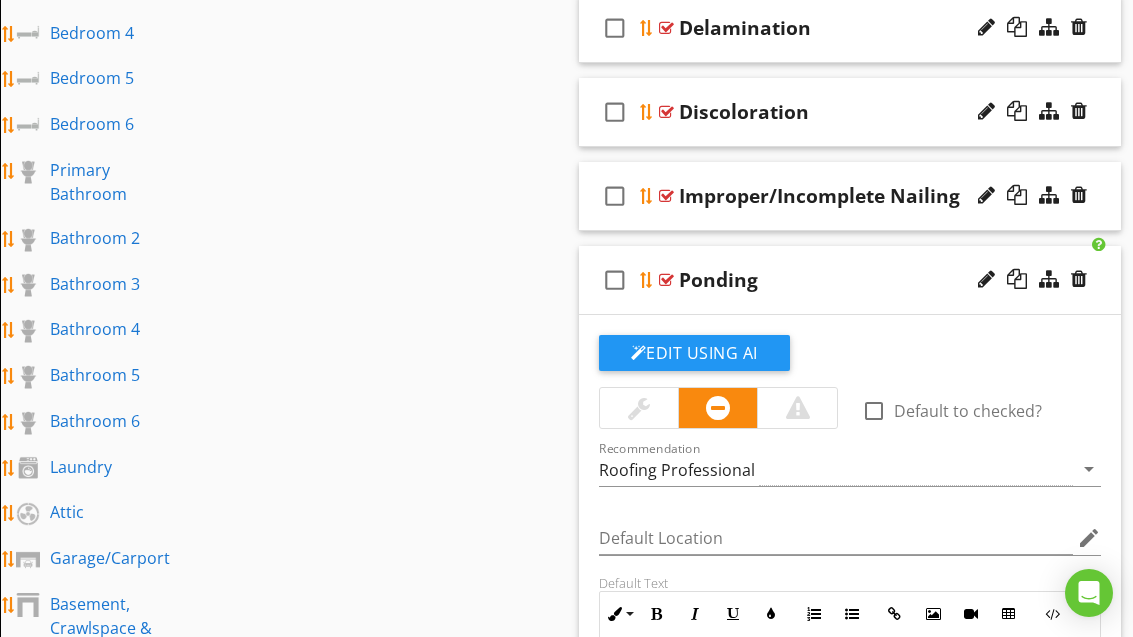 click at bounding box center (647, 280) 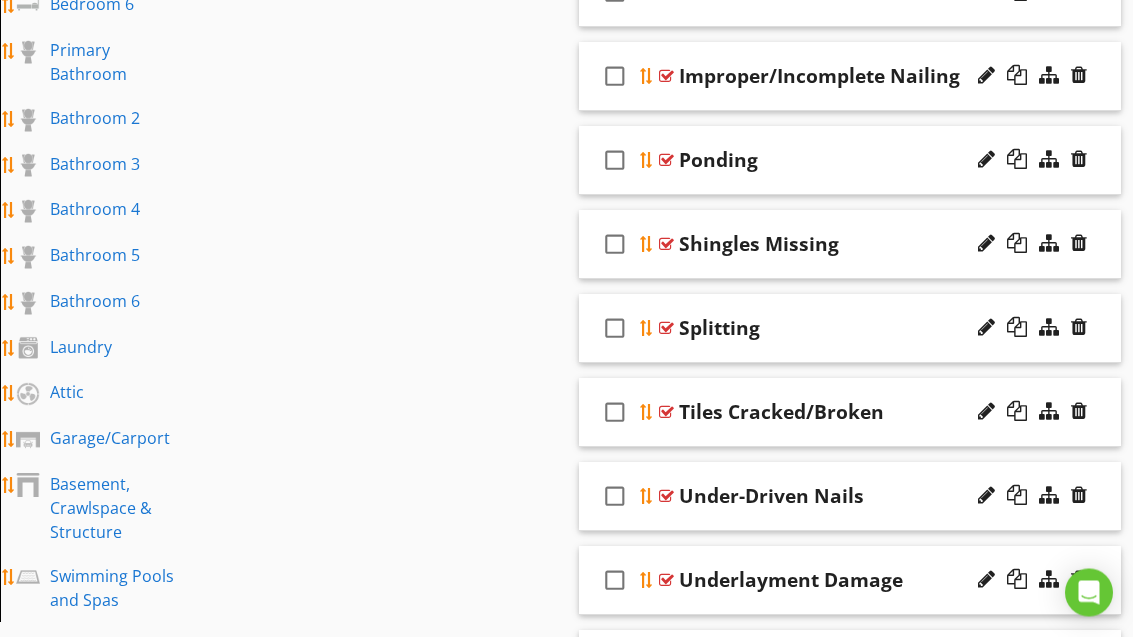 scroll, scrollTop: 1061, scrollLeft: 0, axis: vertical 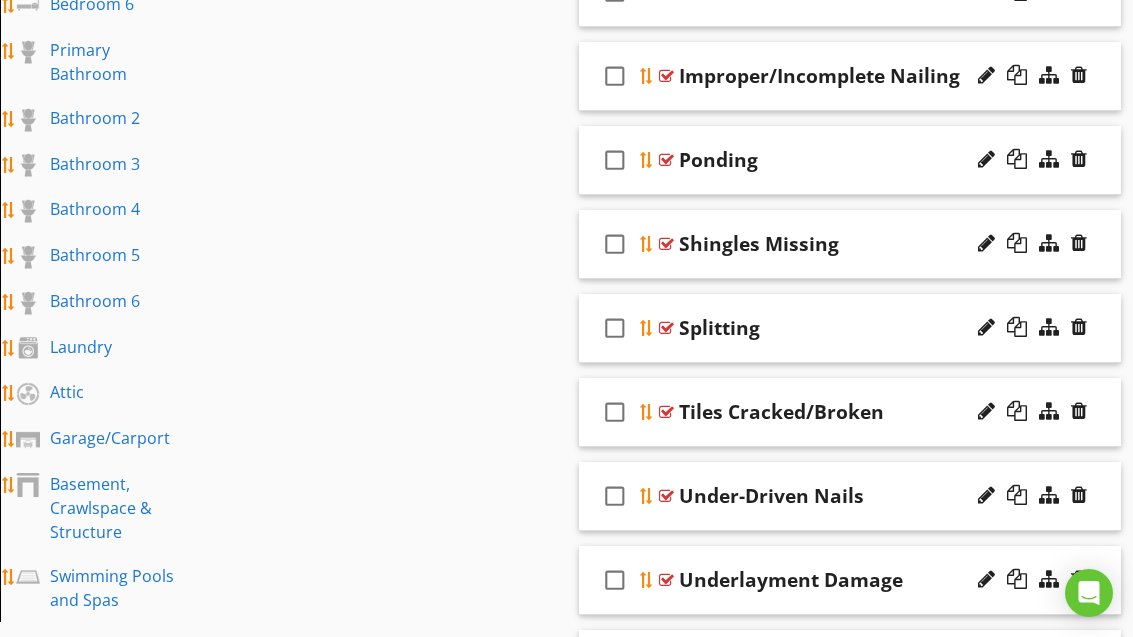 click on "check_box_outline_blank" at bounding box center [619, 244] 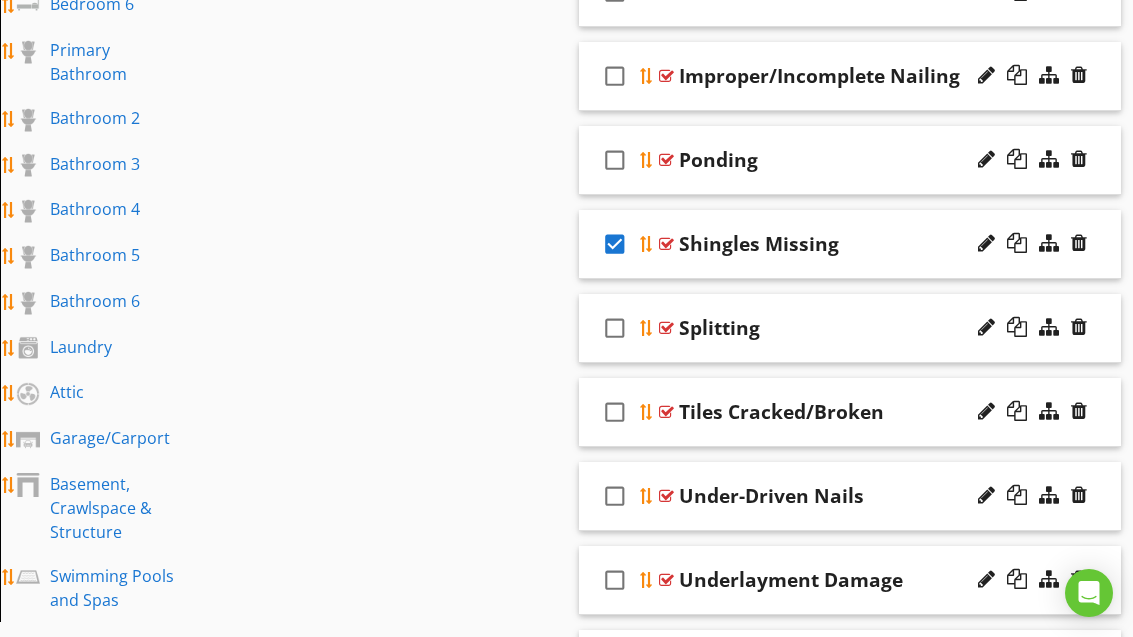 click on "check_box" at bounding box center (615, 244) 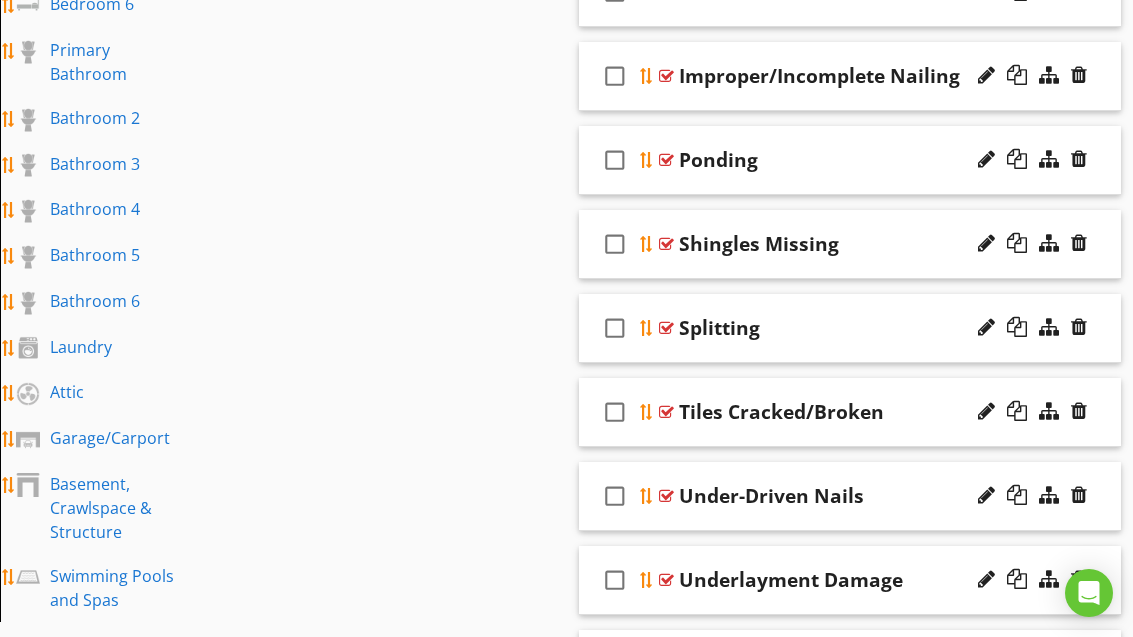 click at bounding box center [666, 244] 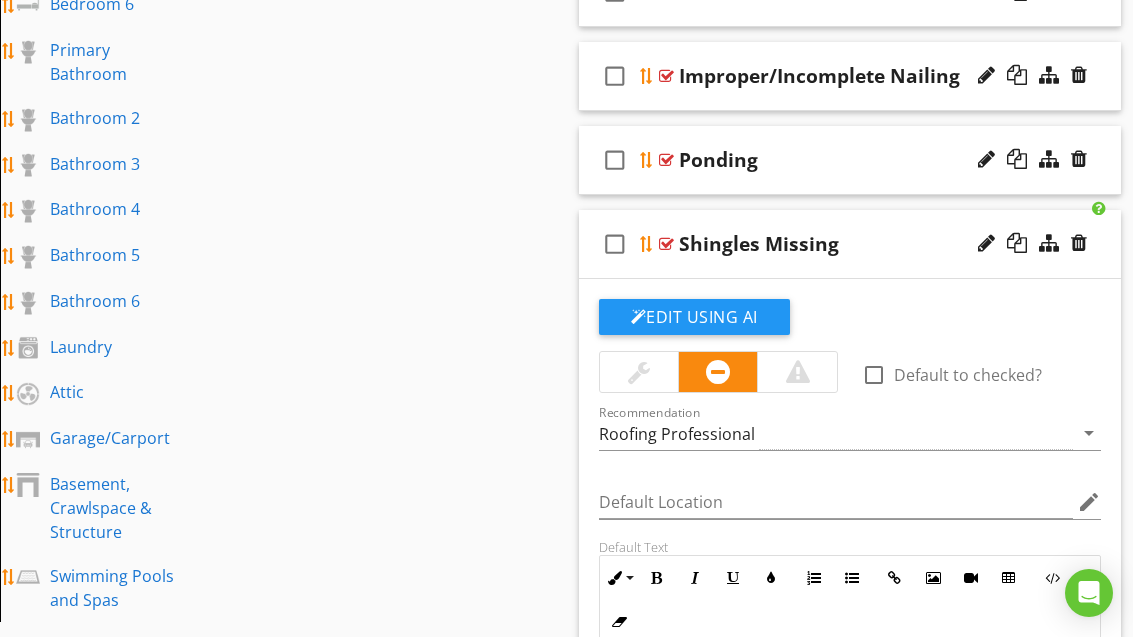 click at bounding box center [666, 244] 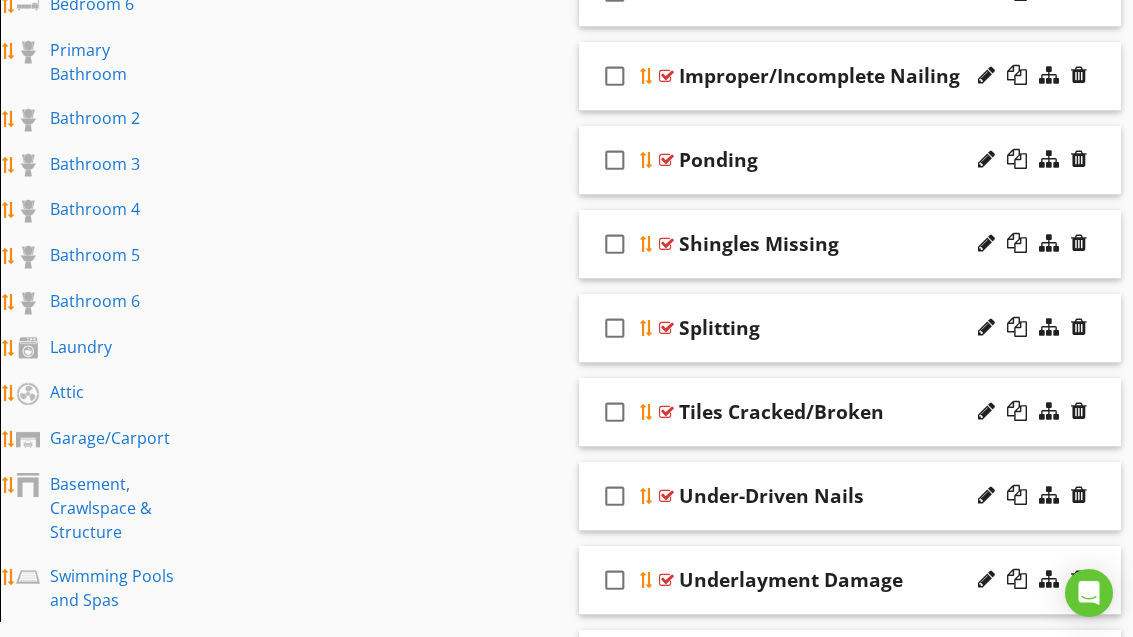 click at bounding box center [666, 328] 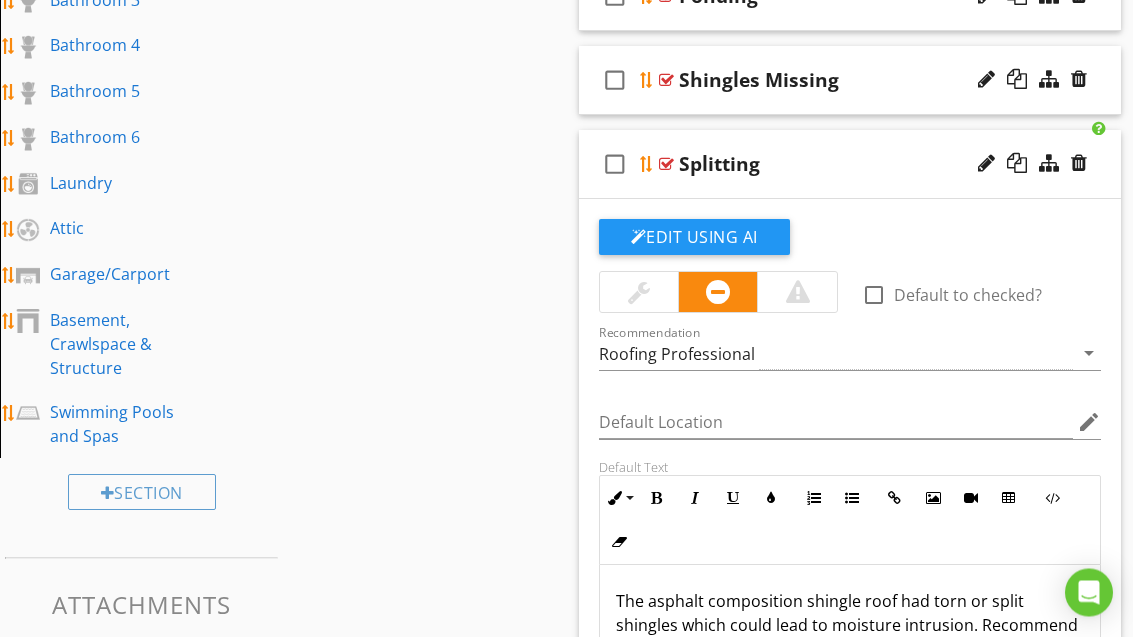 scroll, scrollTop: 1225, scrollLeft: 0, axis: vertical 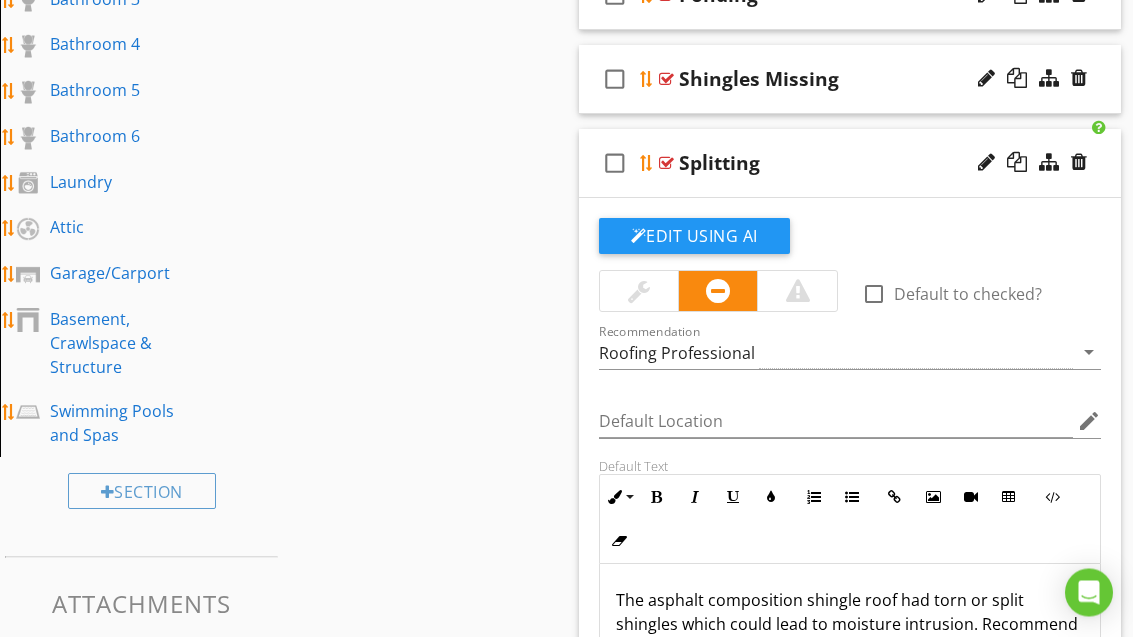 click at bounding box center [666, 164] 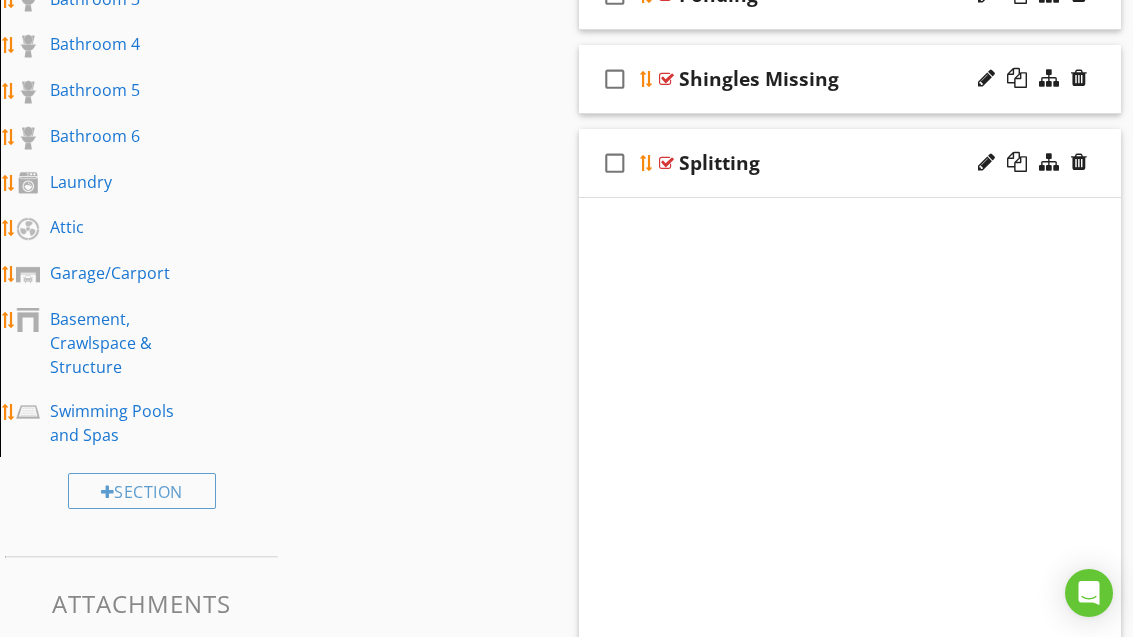 scroll, scrollTop: 1225, scrollLeft: 0, axis: vertical 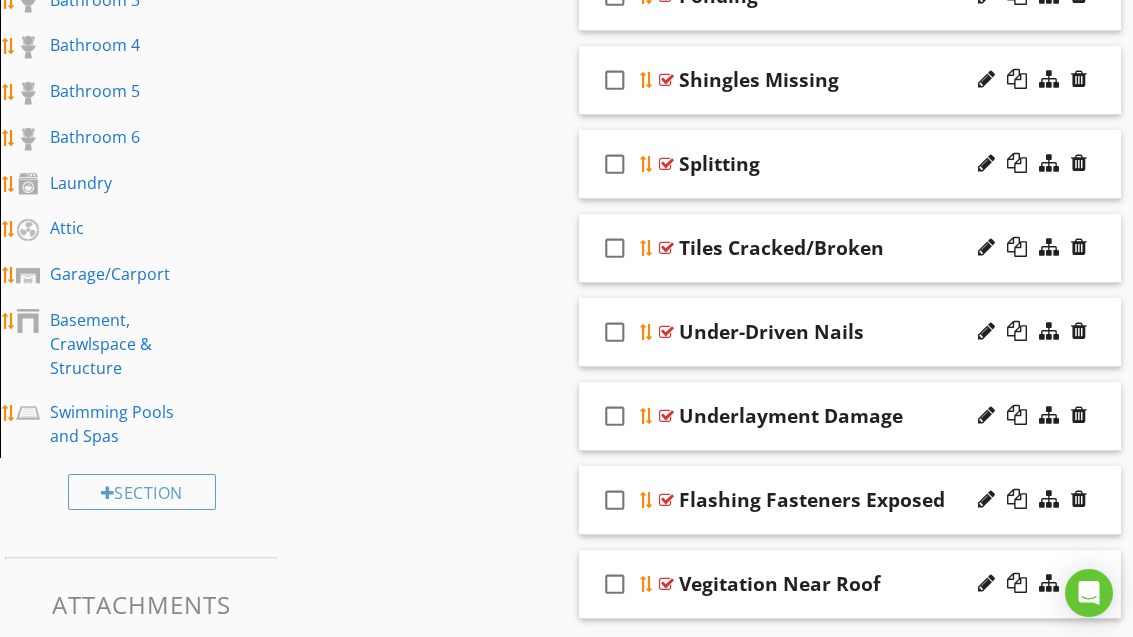 click at bounding box center [647, 248] 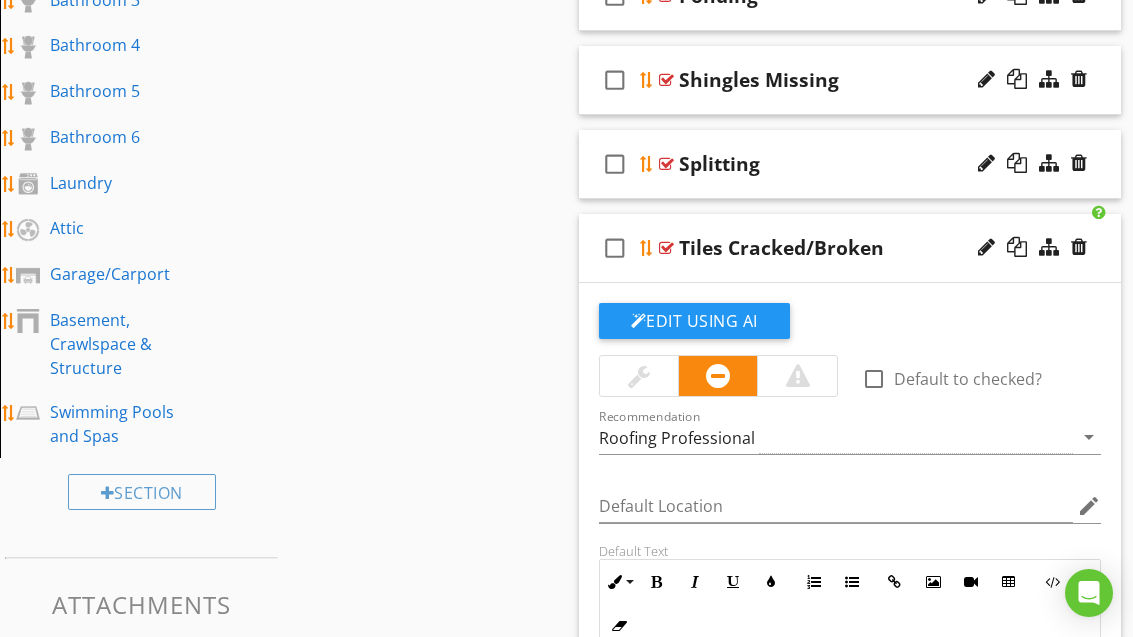 click on "check_box_outline_blank
Tiles Cracked/Broken" at bounding box center [850, 248] 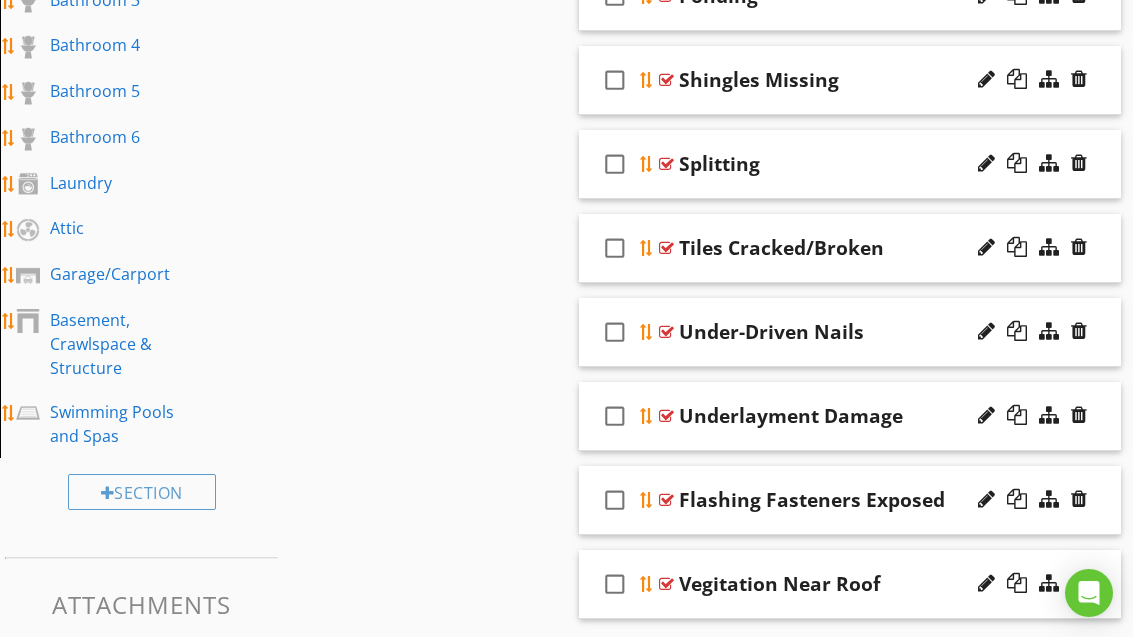 click at bounding box center [666, 332] 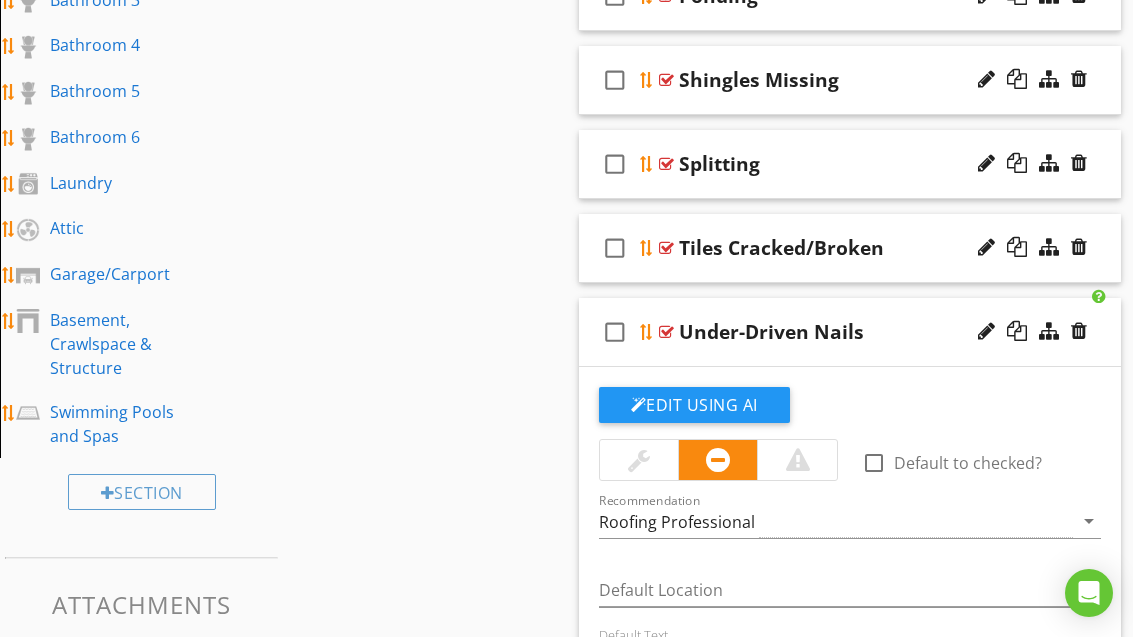 click on "check_box_outline_blank
Under-Driven Nails" at bounding box center [850, 332] 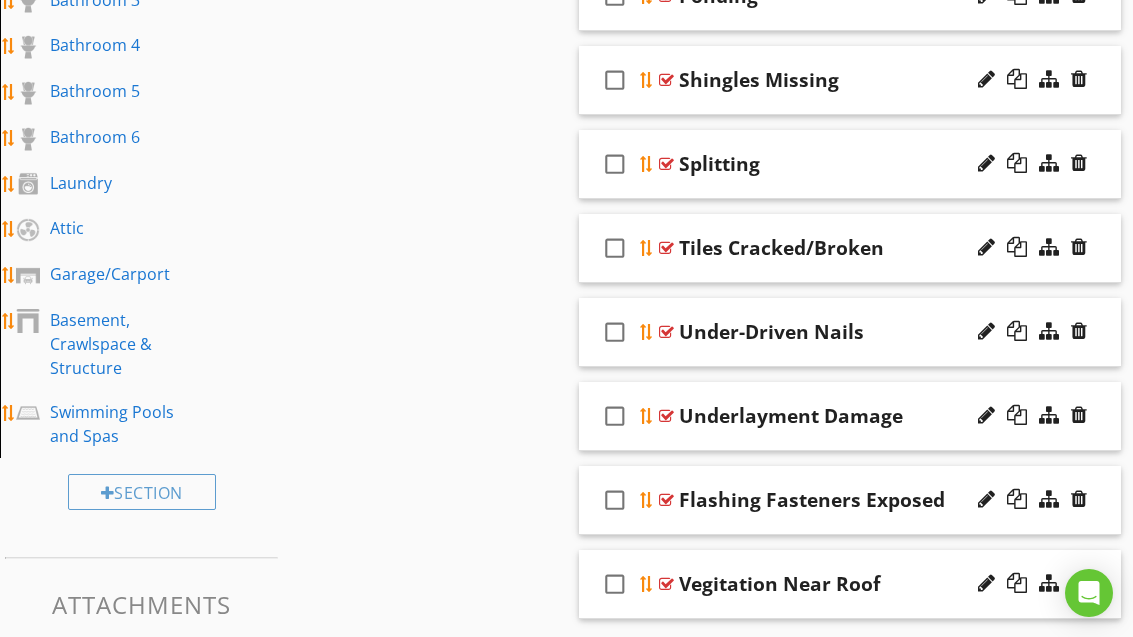 click at bounding box center [647, 416] 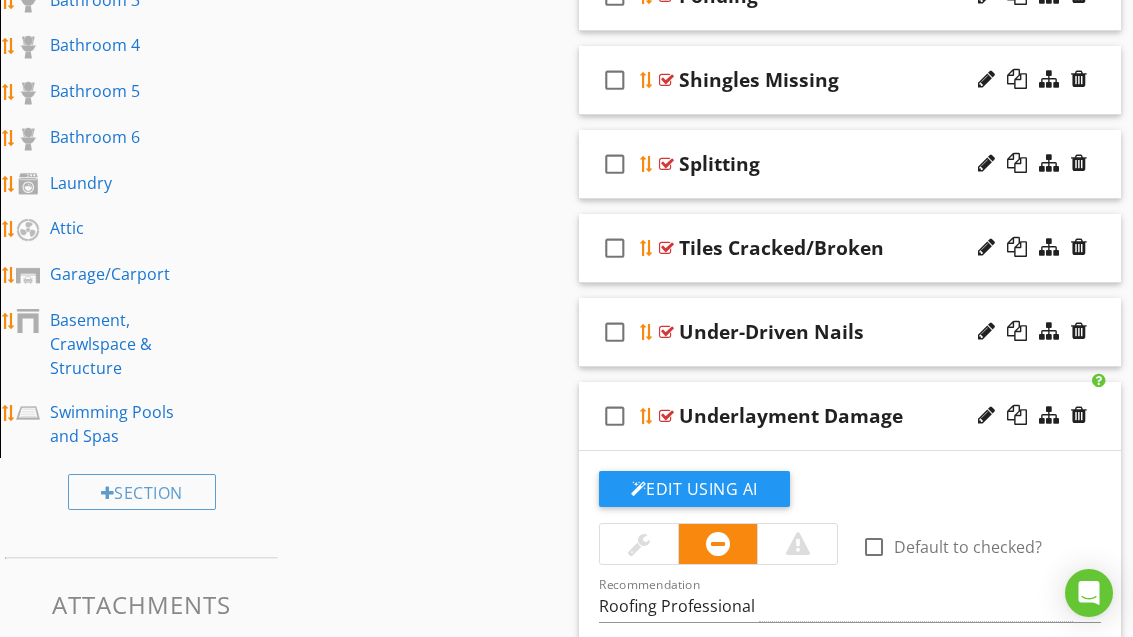 click at bounding box center (647, 416) 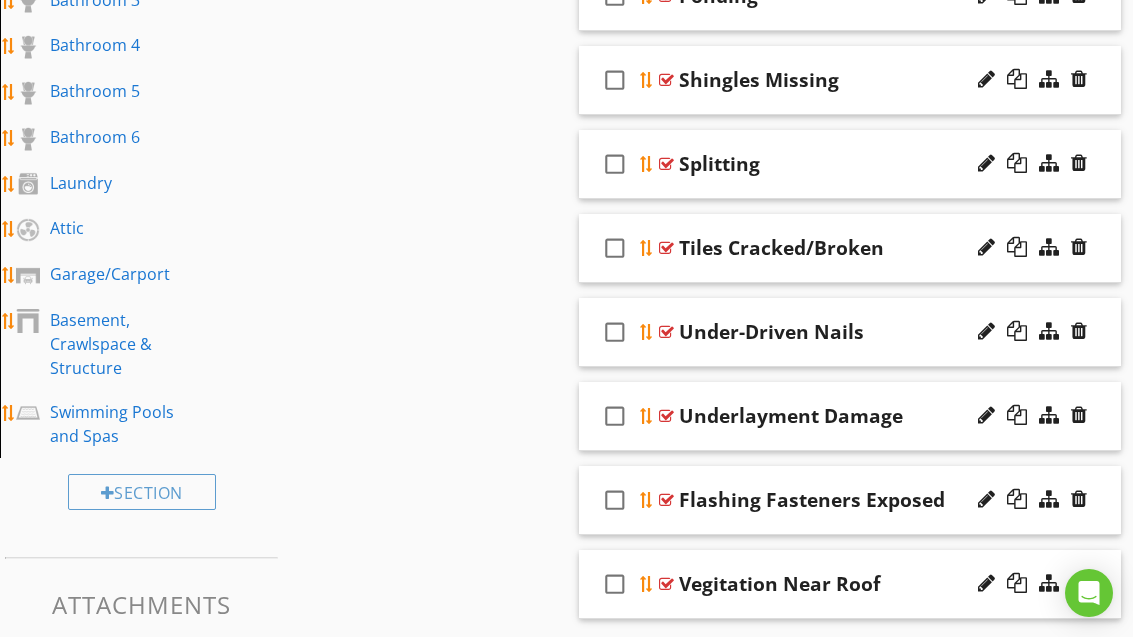 click at bounding box center [647, 500] 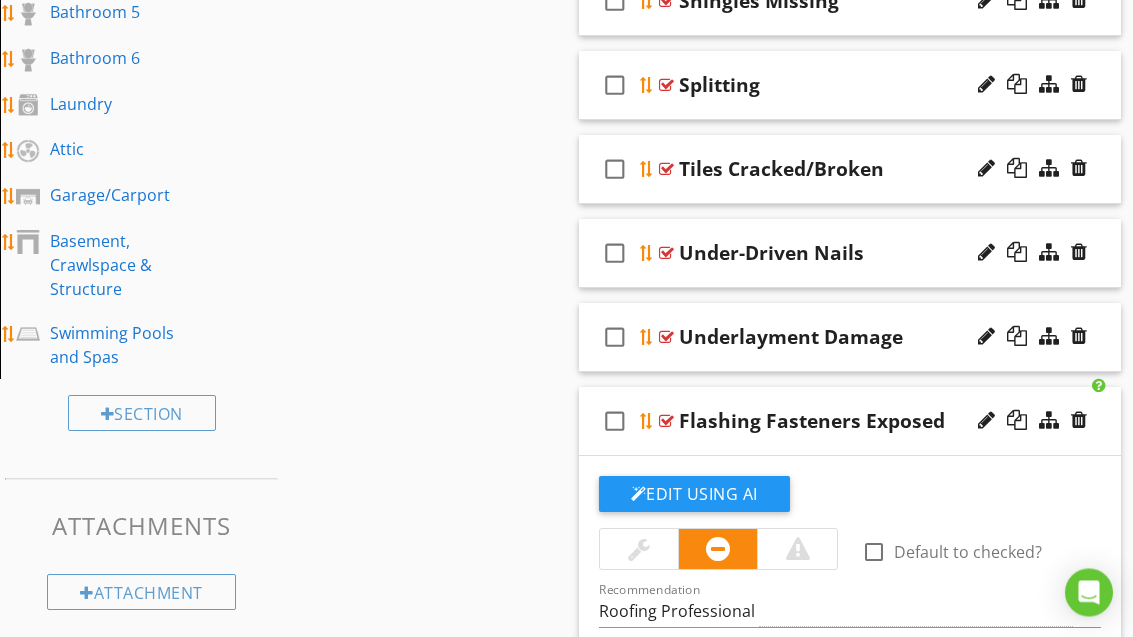 scroll, scrollTop: 1304, scrollLeft: 0, axis: vertical 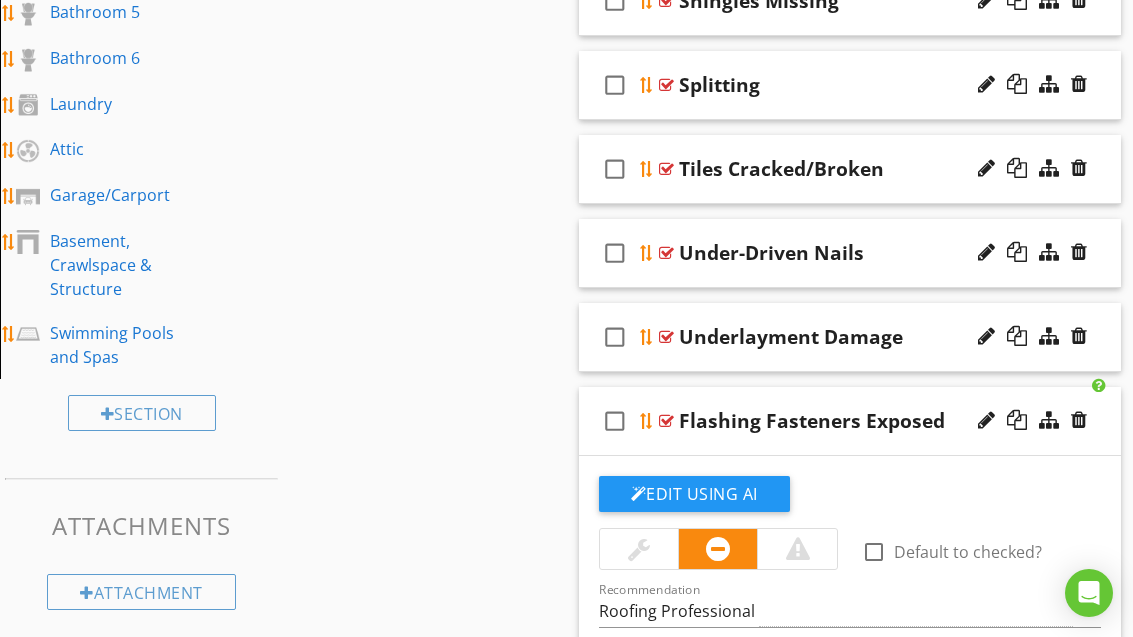 click at bounding box center (647, 421) 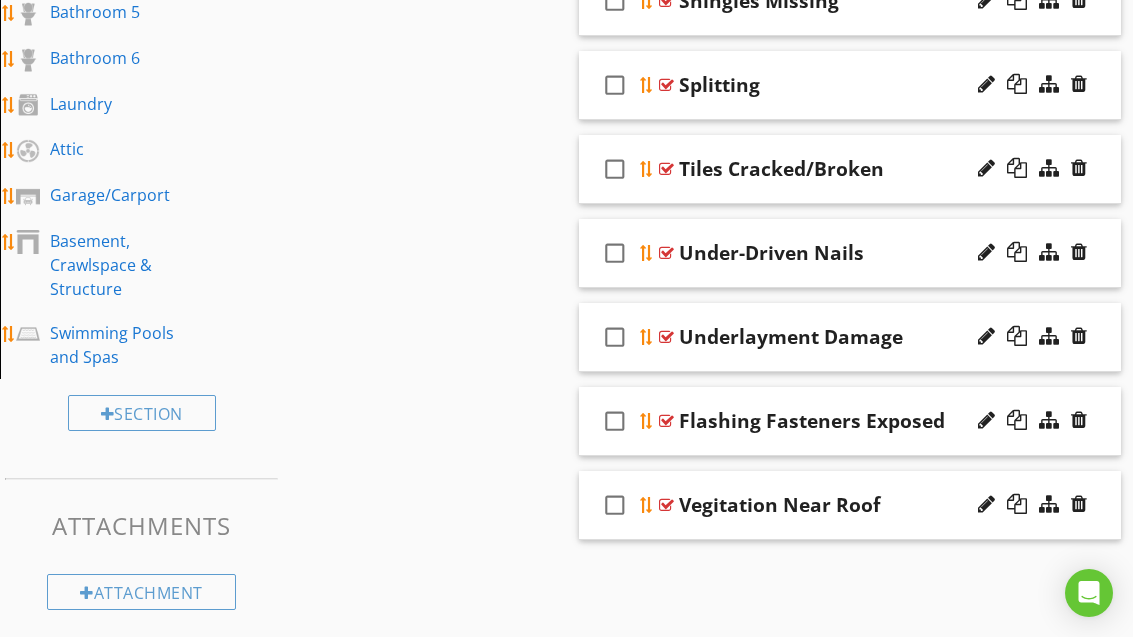 scroll, scrollTop: 1225, scrollLeft: 0, axis: vertical 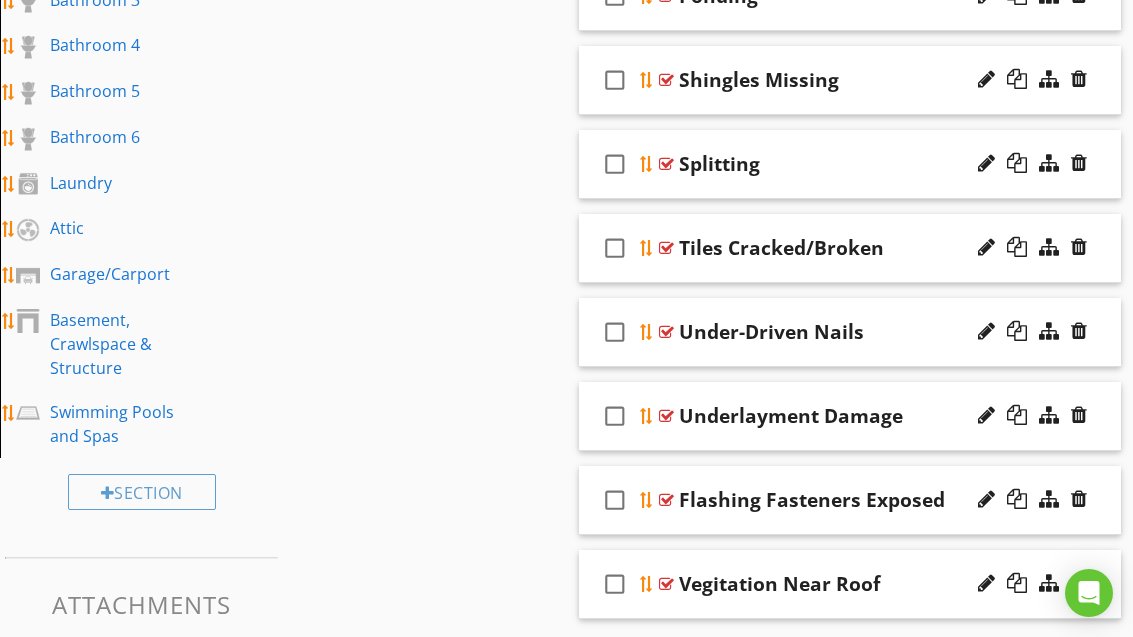 click at bounding box center (647, 584) 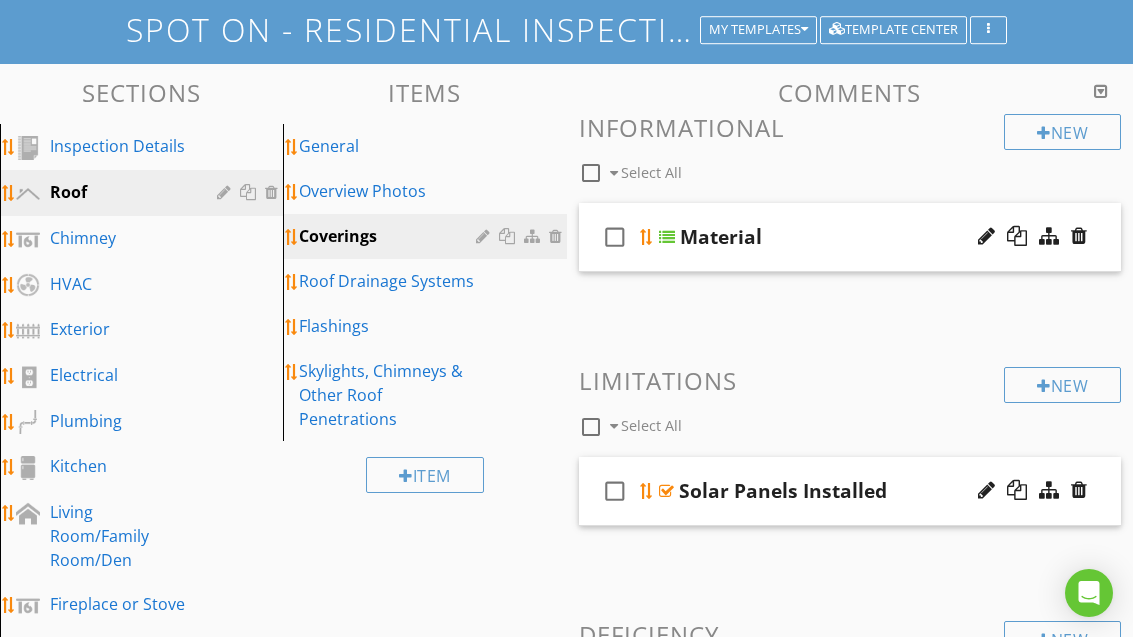 scroll, scrollTop: 0, scrollLeft: 0, axis: both 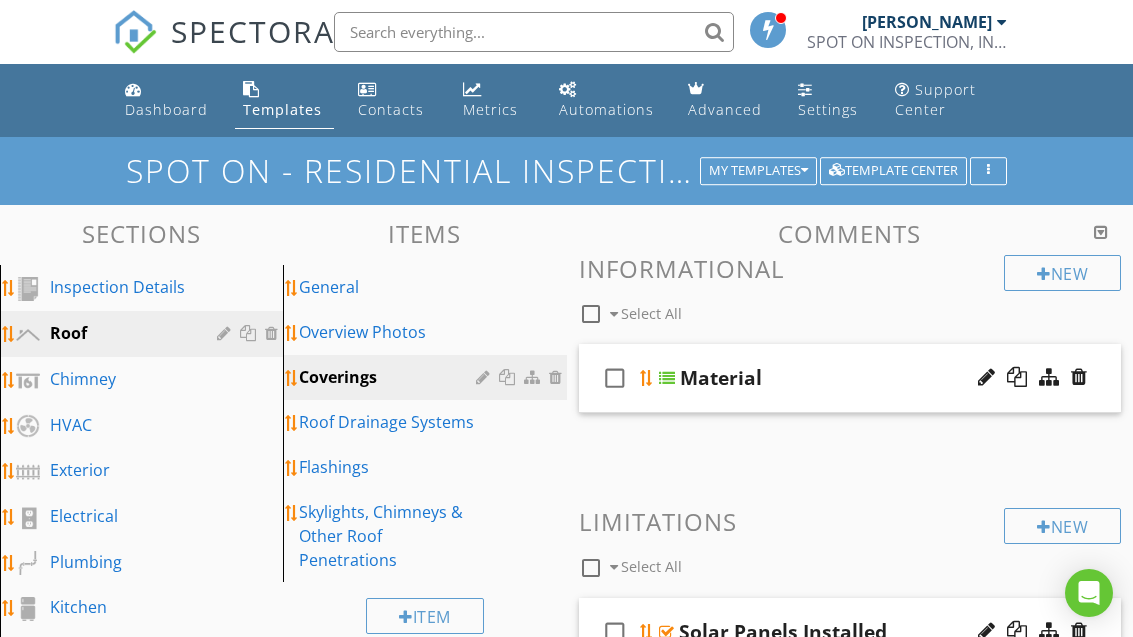 click on "Roof Drainage Systems" at bounding box center [390, 422] 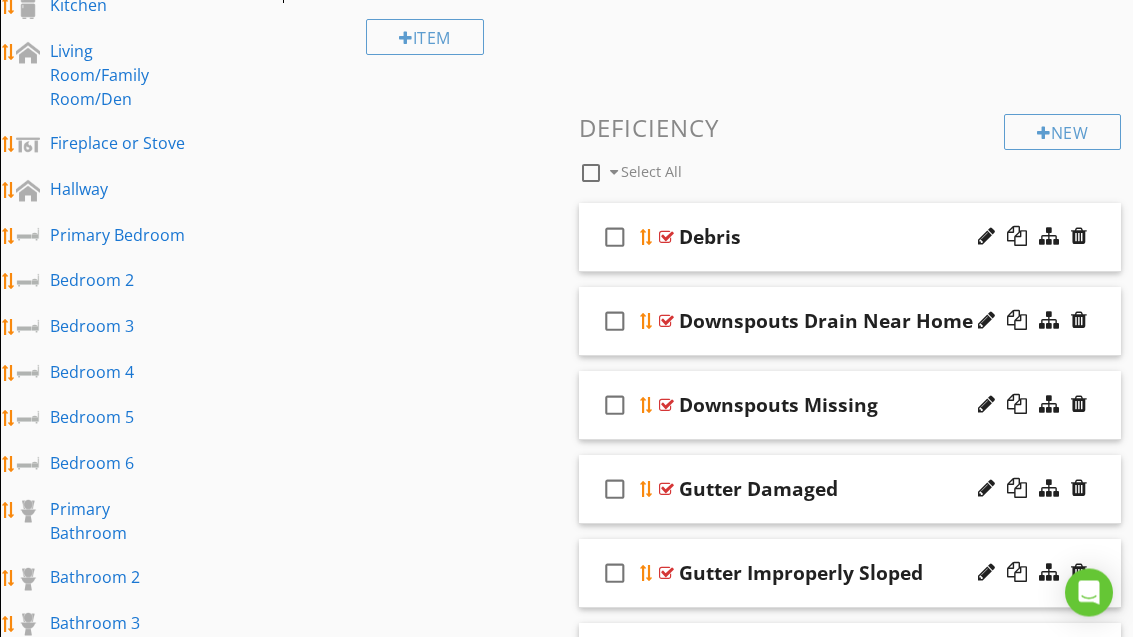scroll, scrollTop: 602, scrollLeft: 0, axis: vertical 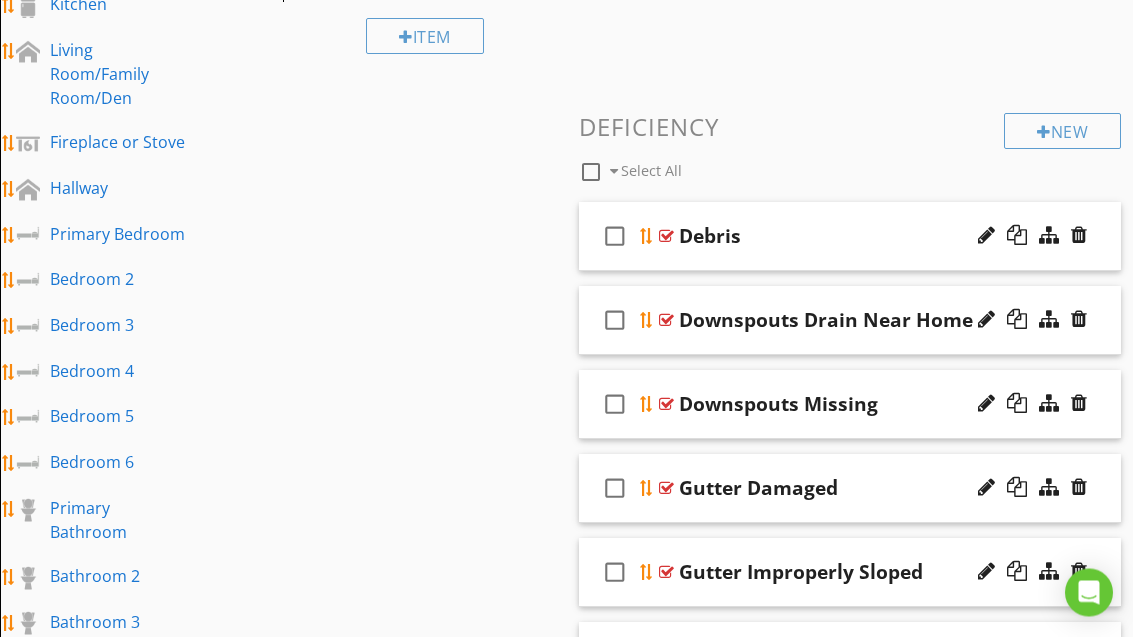 click at bounding box center (647, 237) 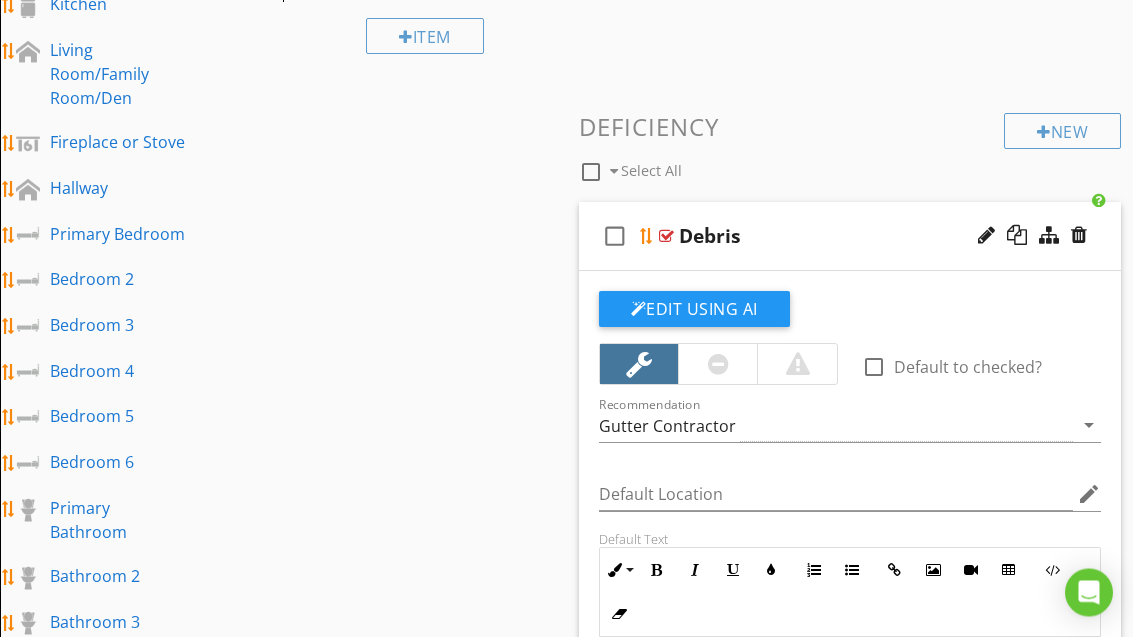 scroll, scrollTop: 603, scrollLeft: 0, axis: vertical 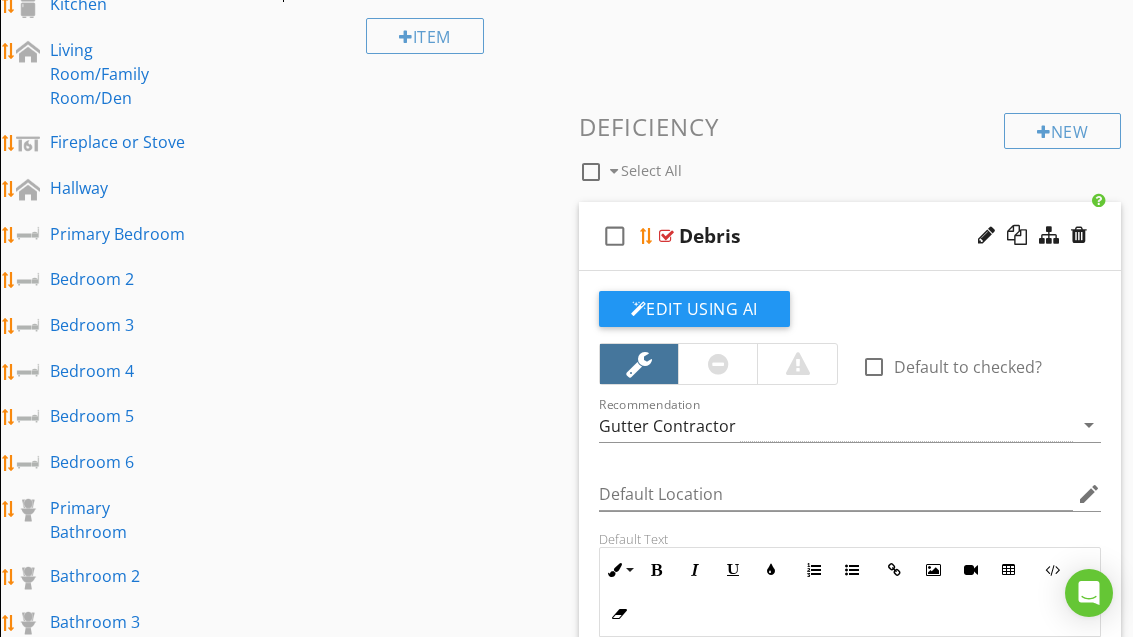 click on "check_box_outline_blank" at bounding box center (619, 236) 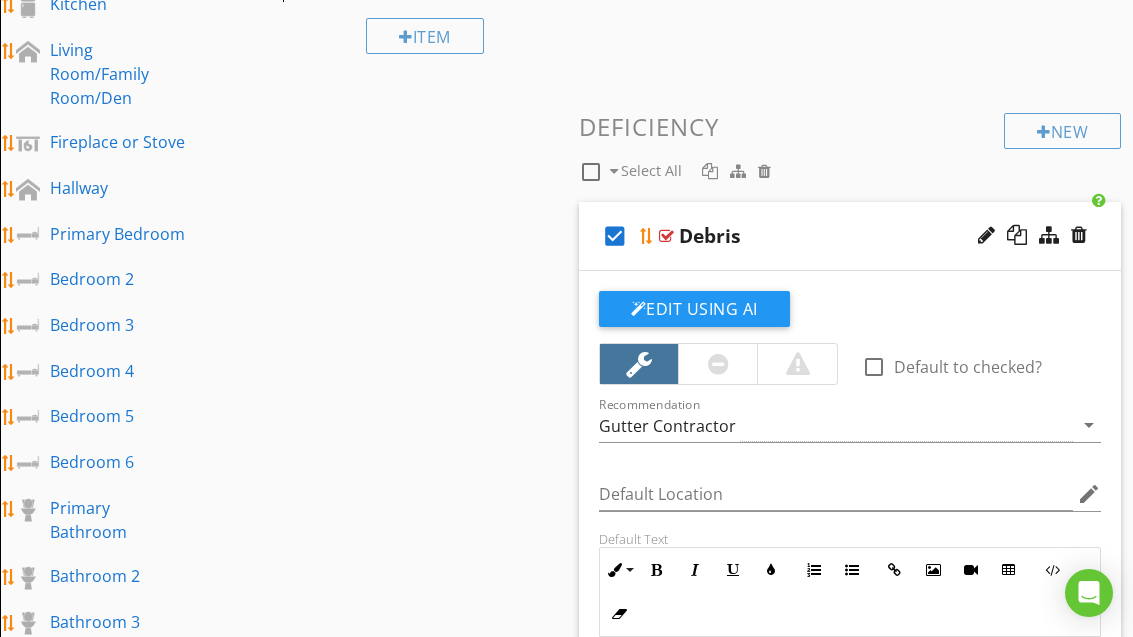 click on "check_box
Debris" at bounding box center [850, 236] 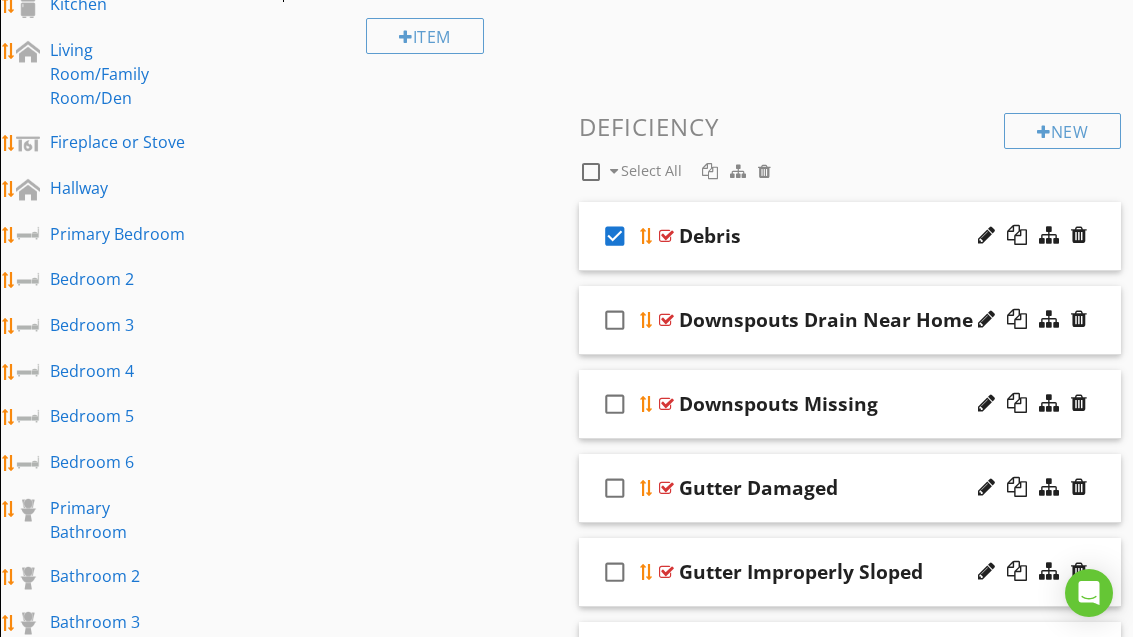 click on "check_box" at bounding box center (615, 236) 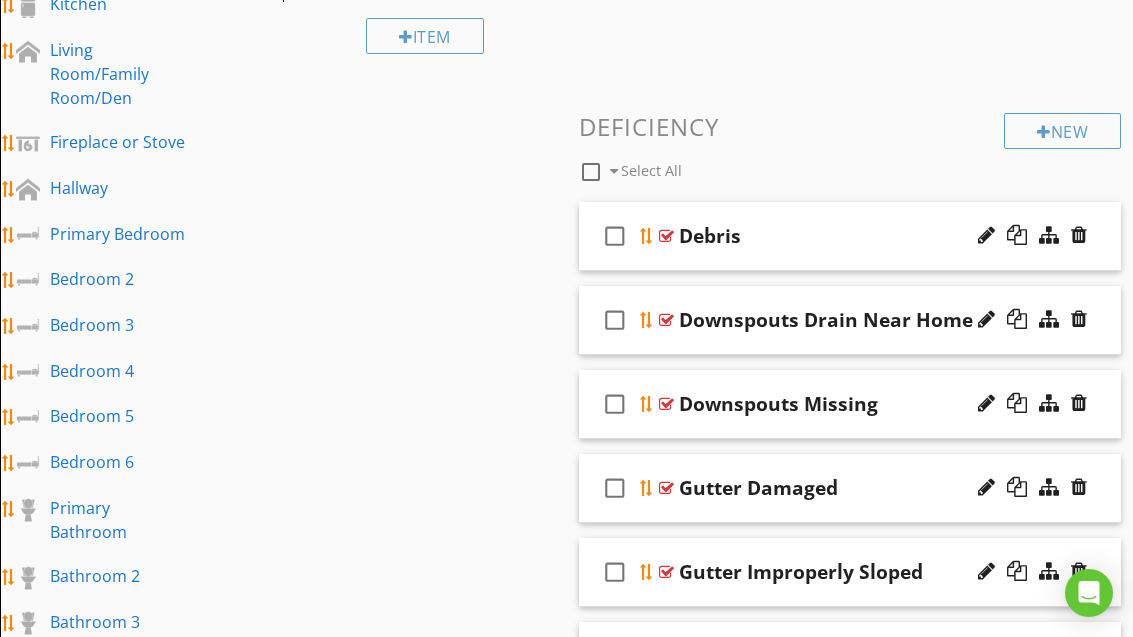click on "check_box_outline_blank
Downspouts Drain Near Home" at bounding box center (850, 320) 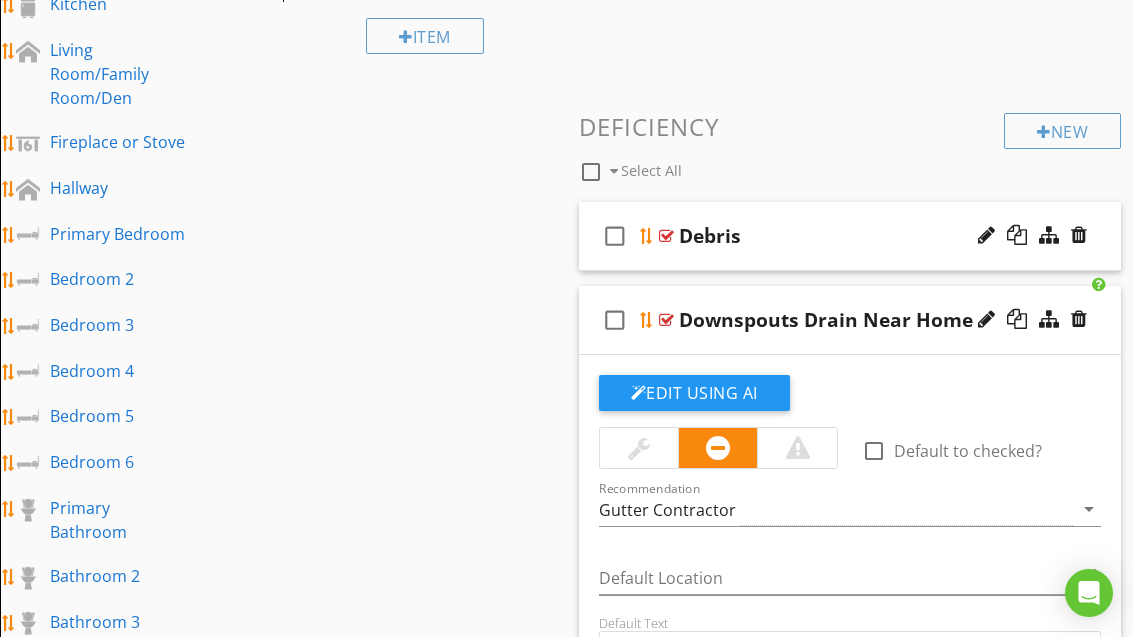 click at bounding box center [666, 320] 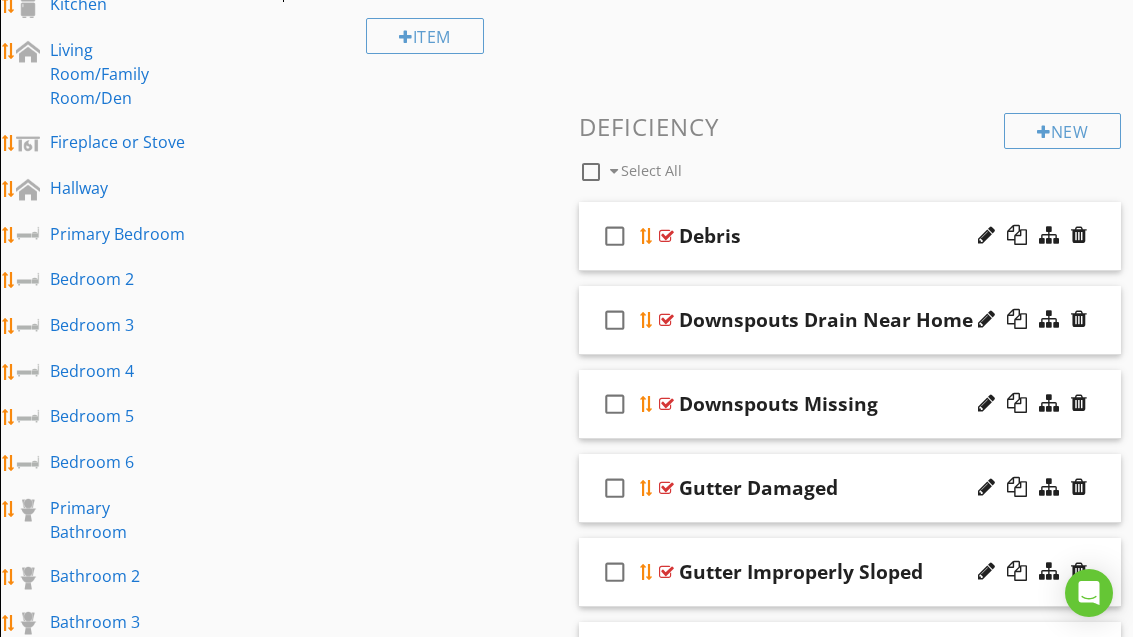 click at bounding box center (666, 404) 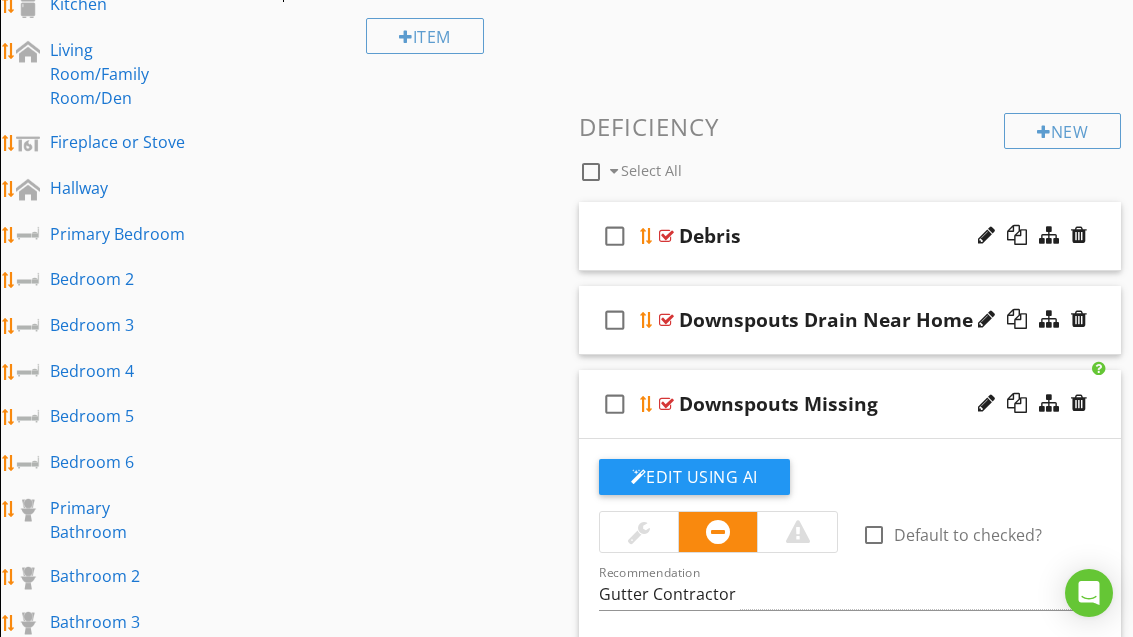click at bounding box center [666, 404] 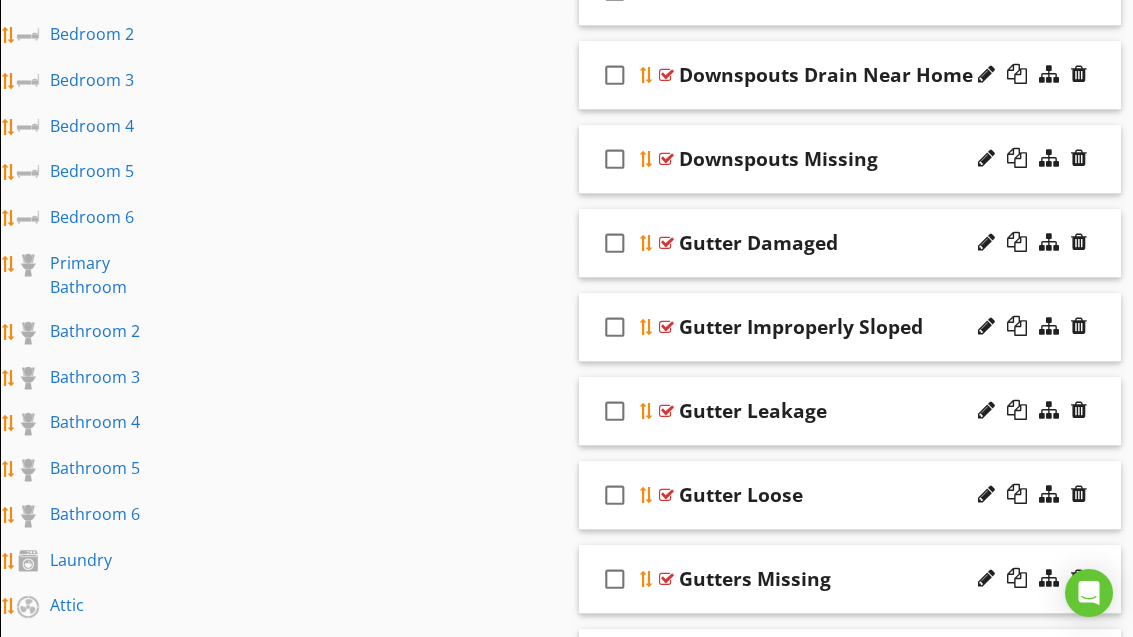 scroll, scrollTop: 864, scrollLeft: 0, axis: vertical 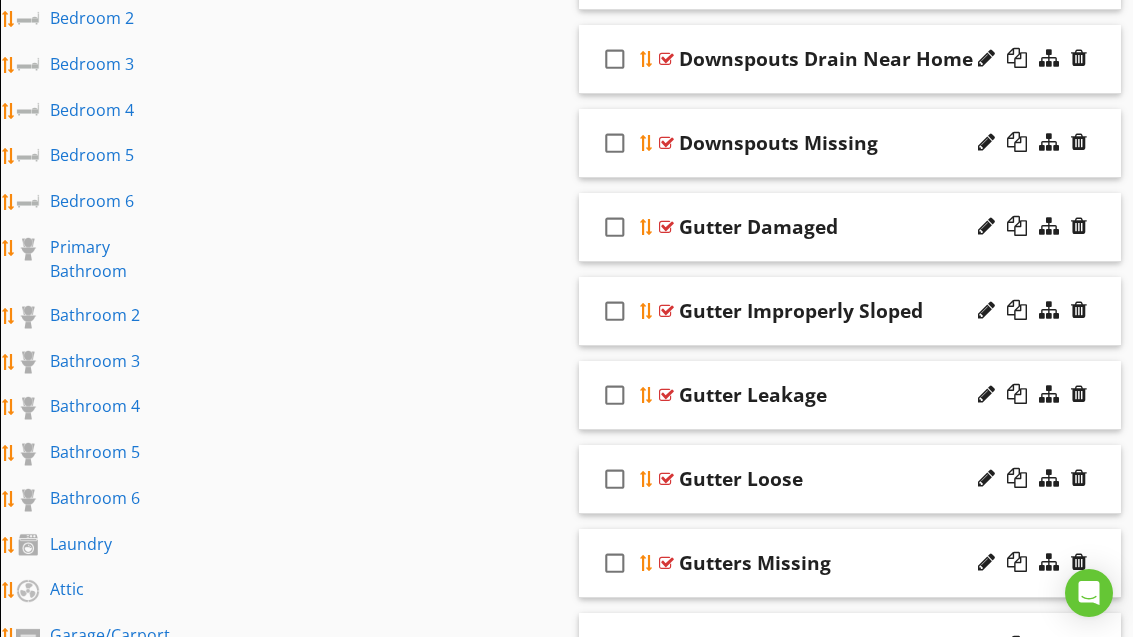 click on "check_box_outline_blank
Gutter Damaged" at bounding box center (850, 227) 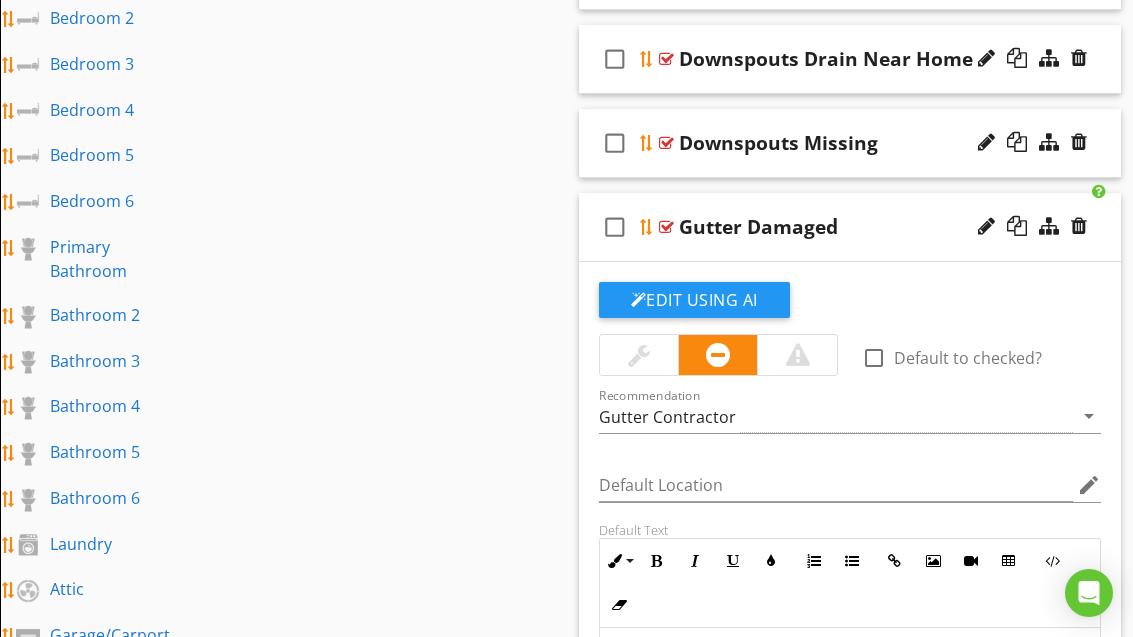 click on "check_box_outline_blank
Gutter Damaged" at bounding box center (850, 227) 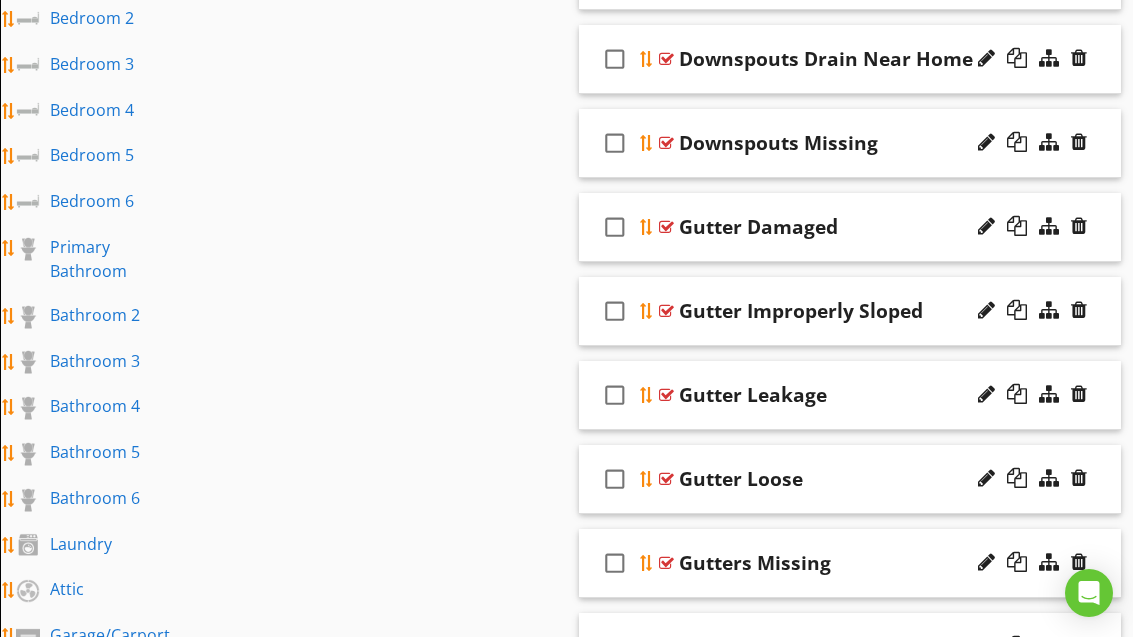 click at bounding box center (666, 311) 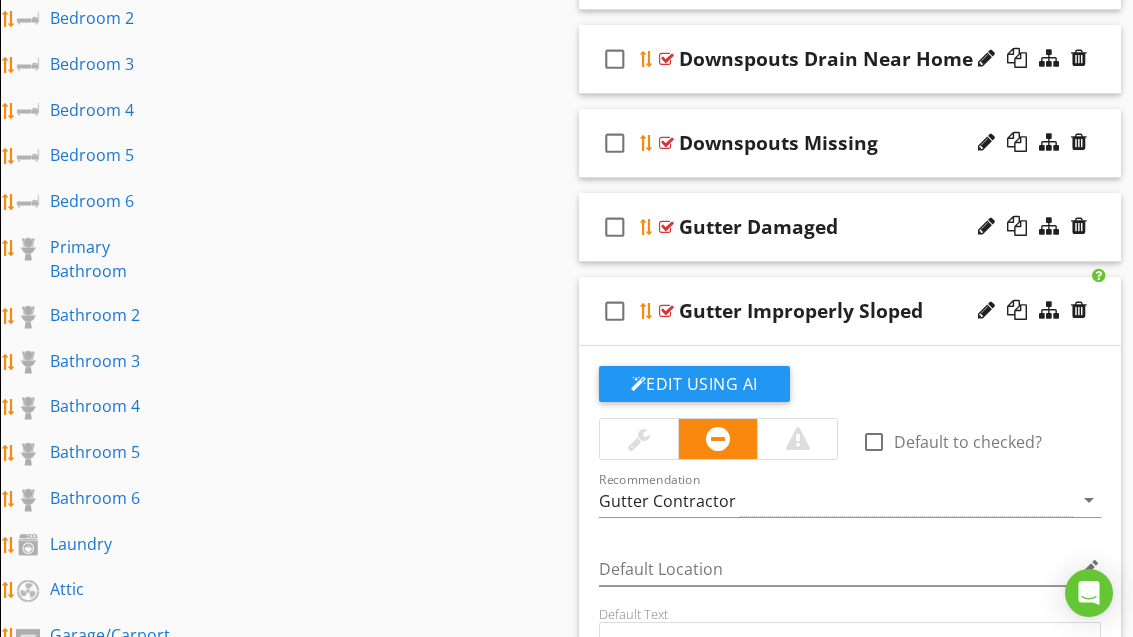click at bounding box center [666, 311] 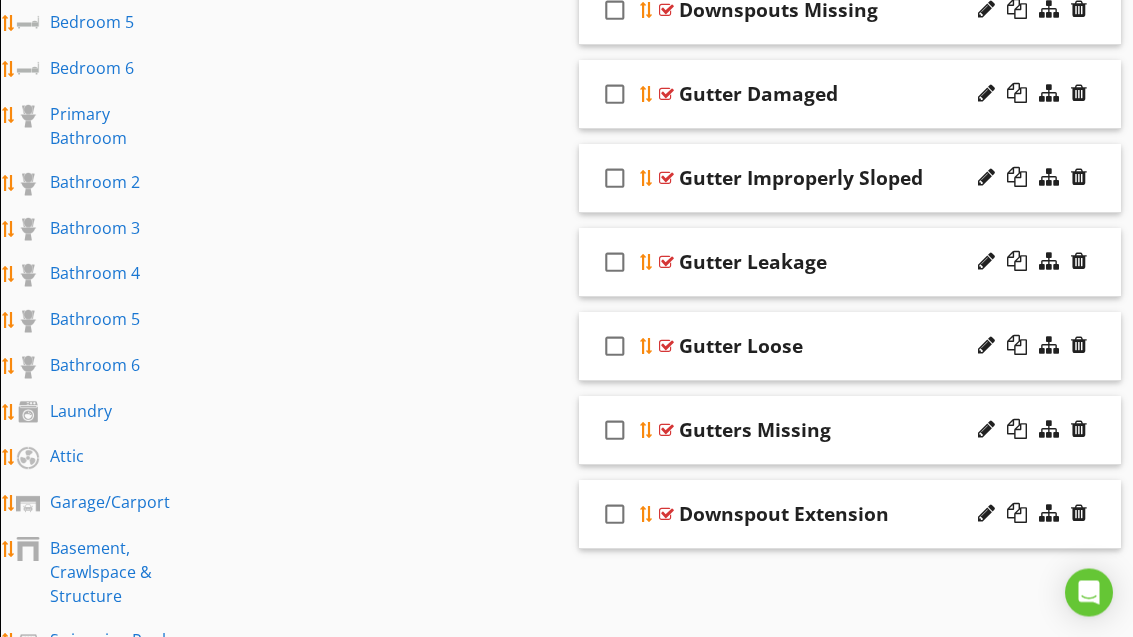 scroll, scrollTop: 997, scrollLeft: 0, axis: vertical 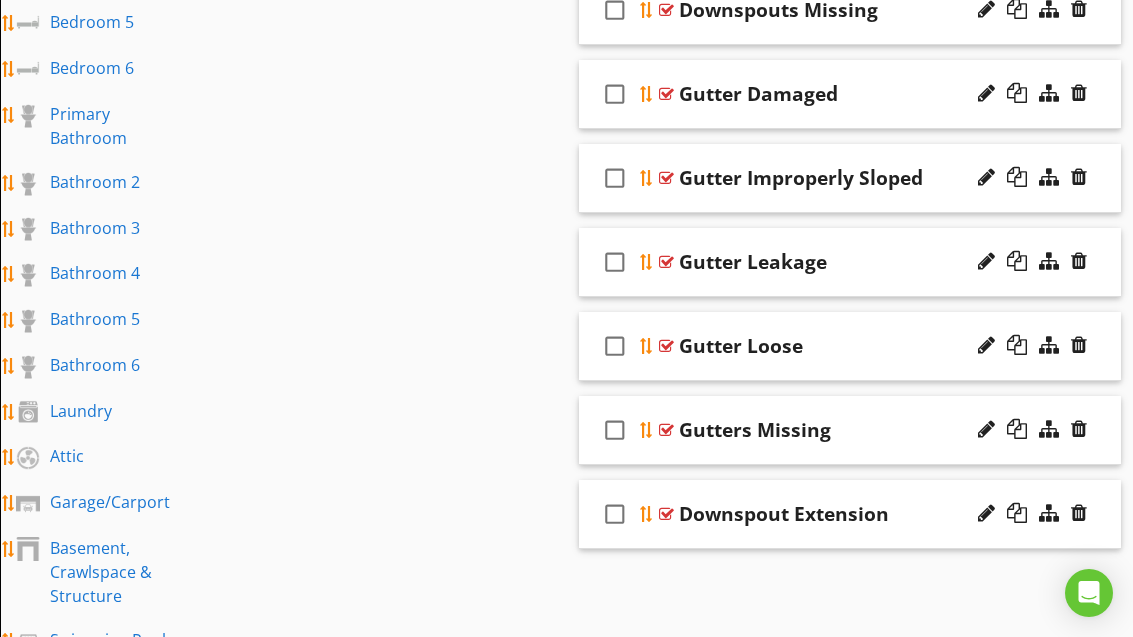click at bounding box center (666, 262) 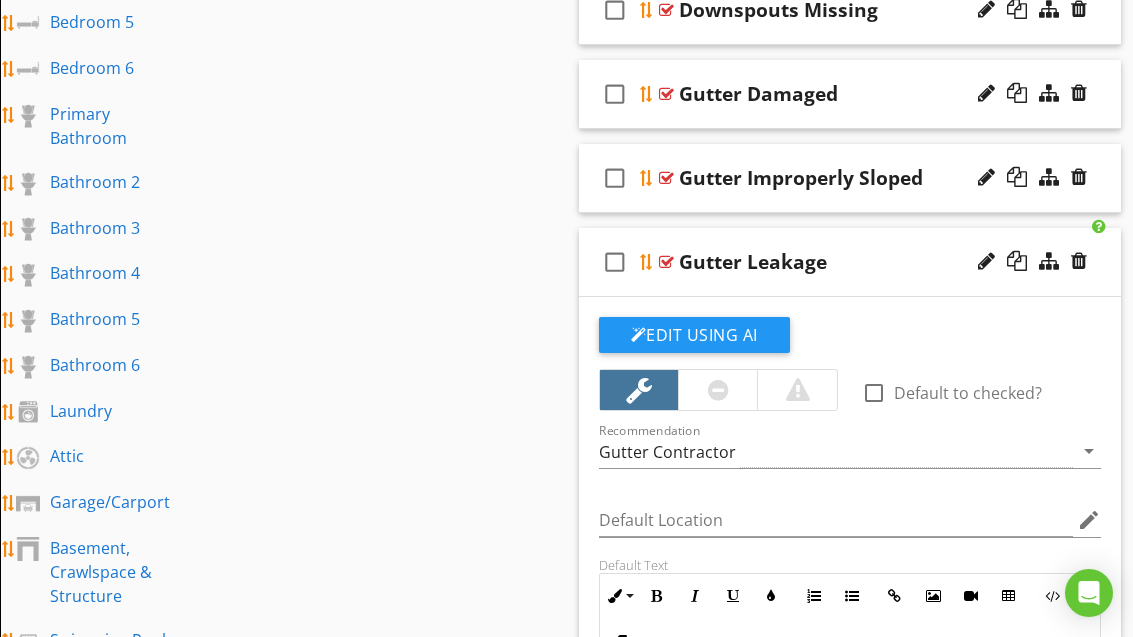 click at bounding box center [666, 262] 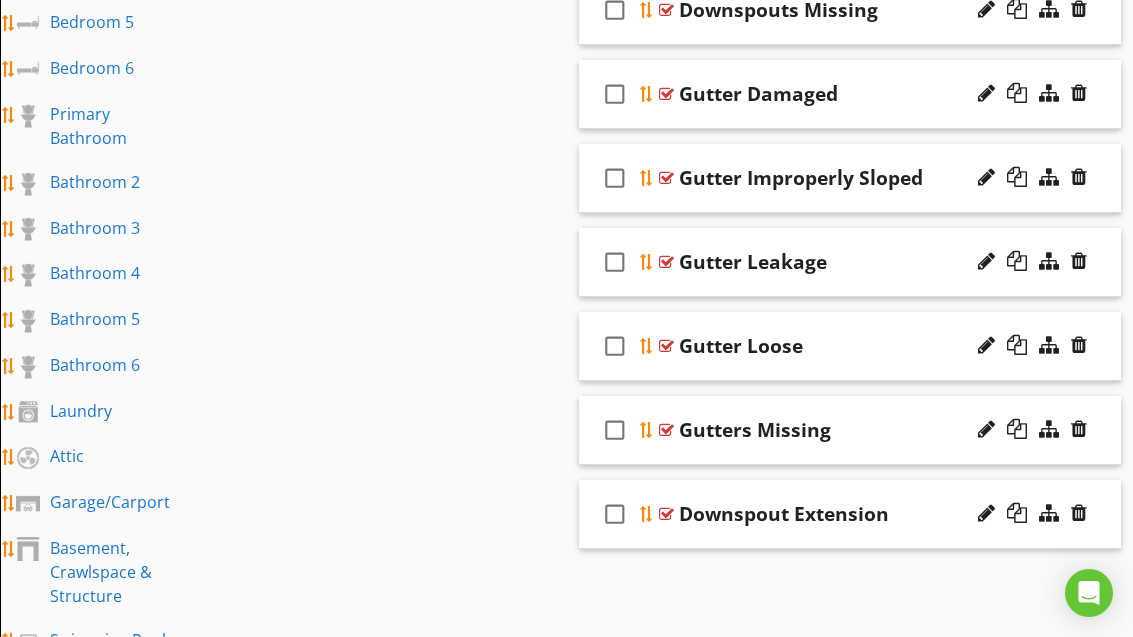 click at bounding box center (666, 346) 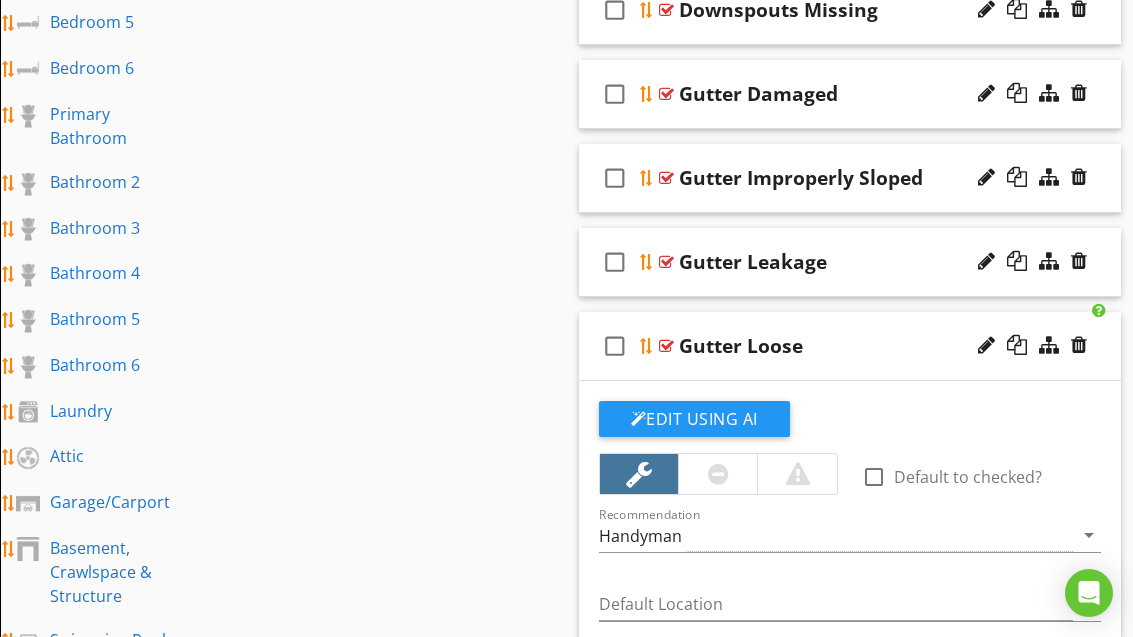 click on "Gutter Loose" at bounding box center [741, 346] 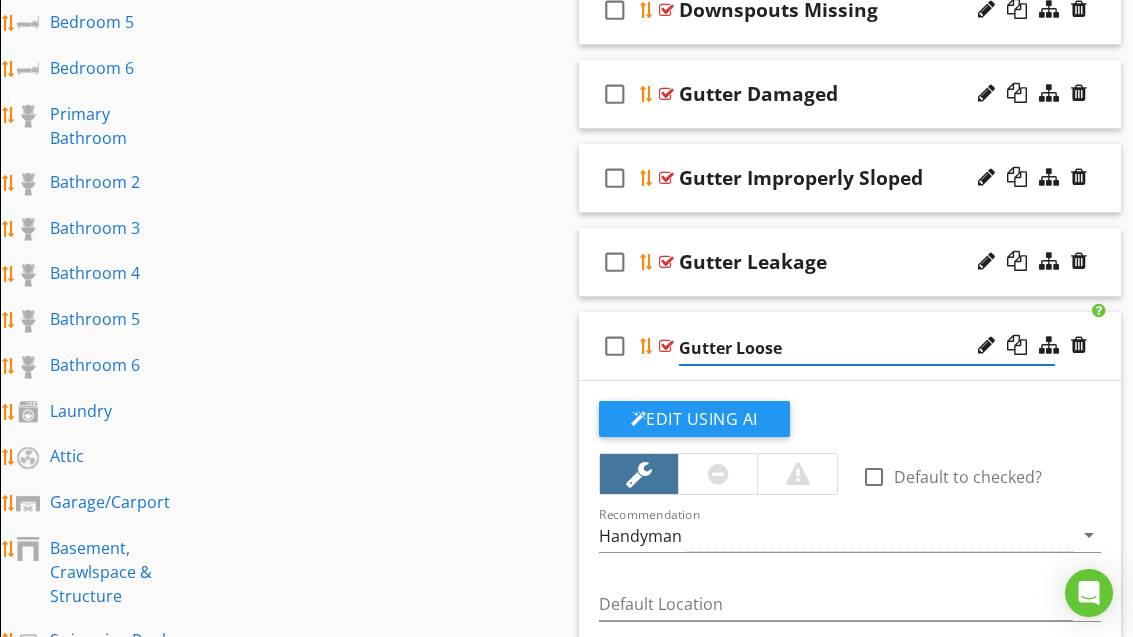 click on "check_box_outline_blank         Gutter Loose" at bounding box center [850, 346] 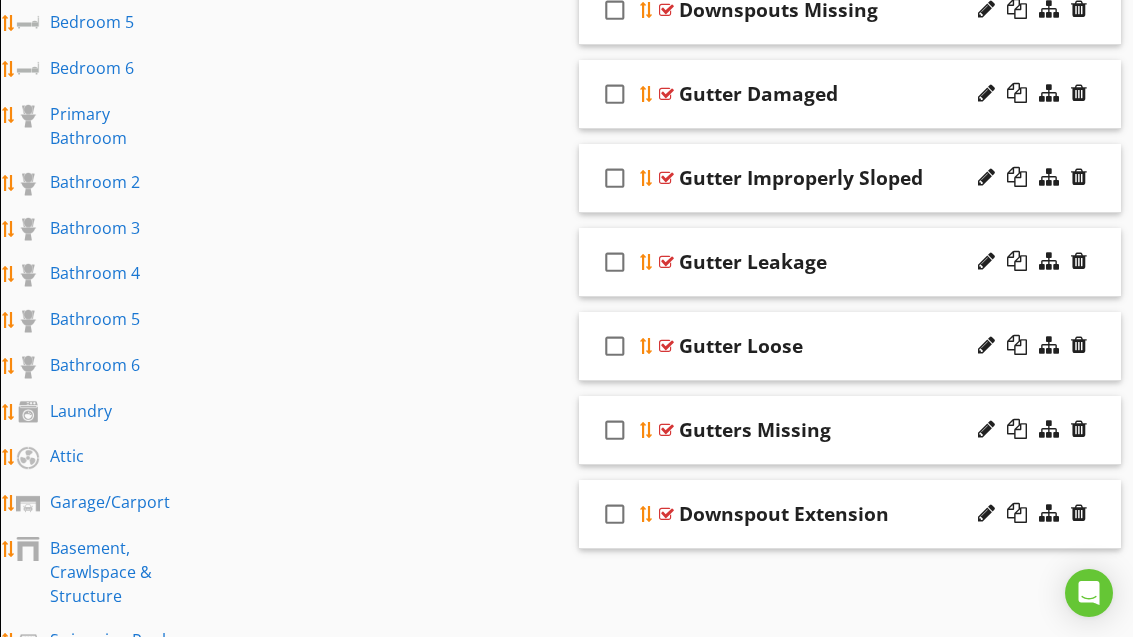 click at bounding box center [666, 430] 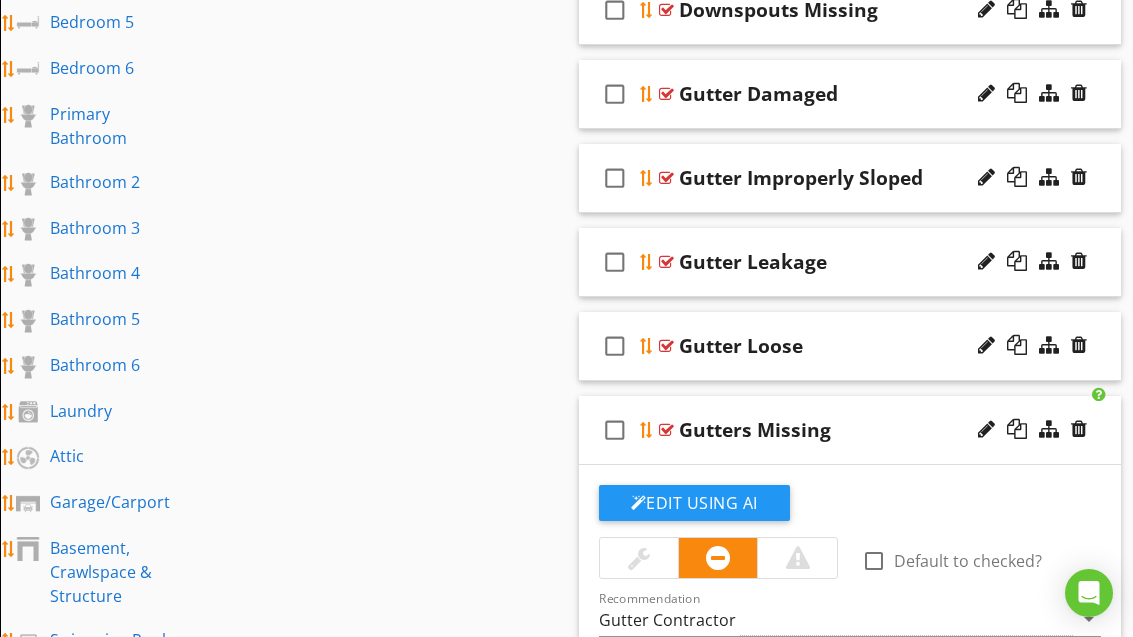 click at bounding box center (666, 430) 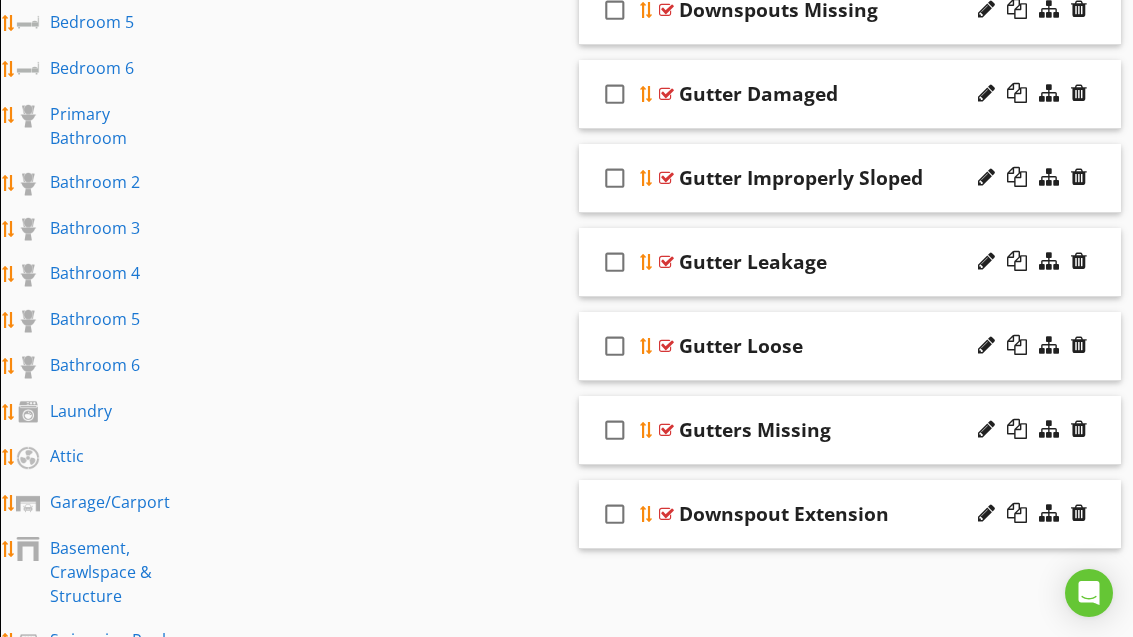 click at bounding box center (666, 514) 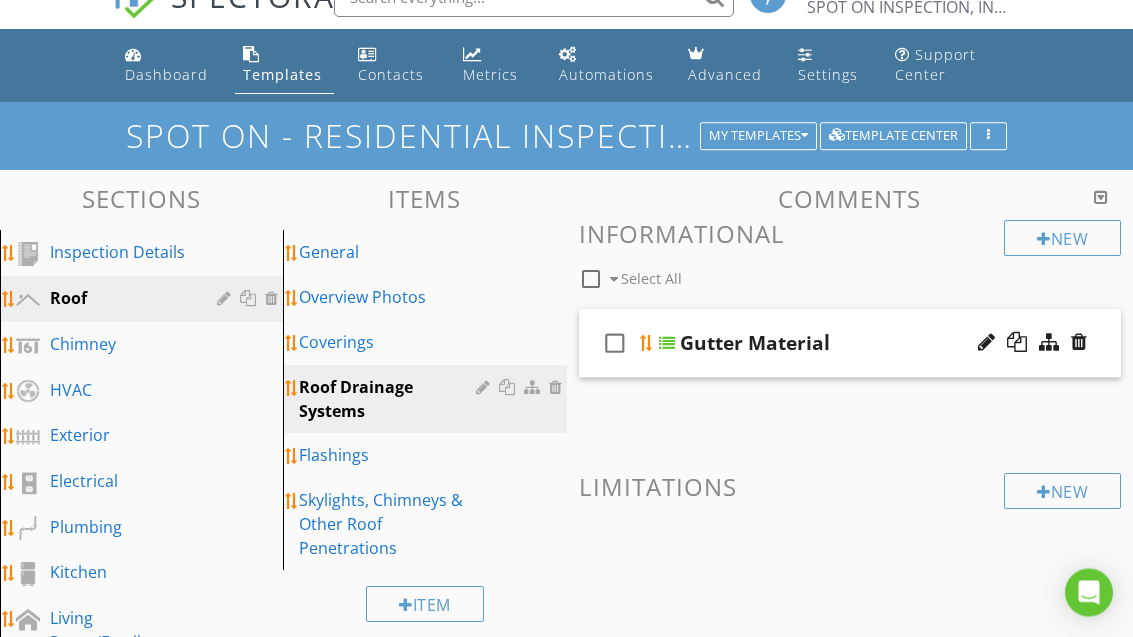 scroll, scrollTop: 35, scrollLeft: 0, axis: vertical 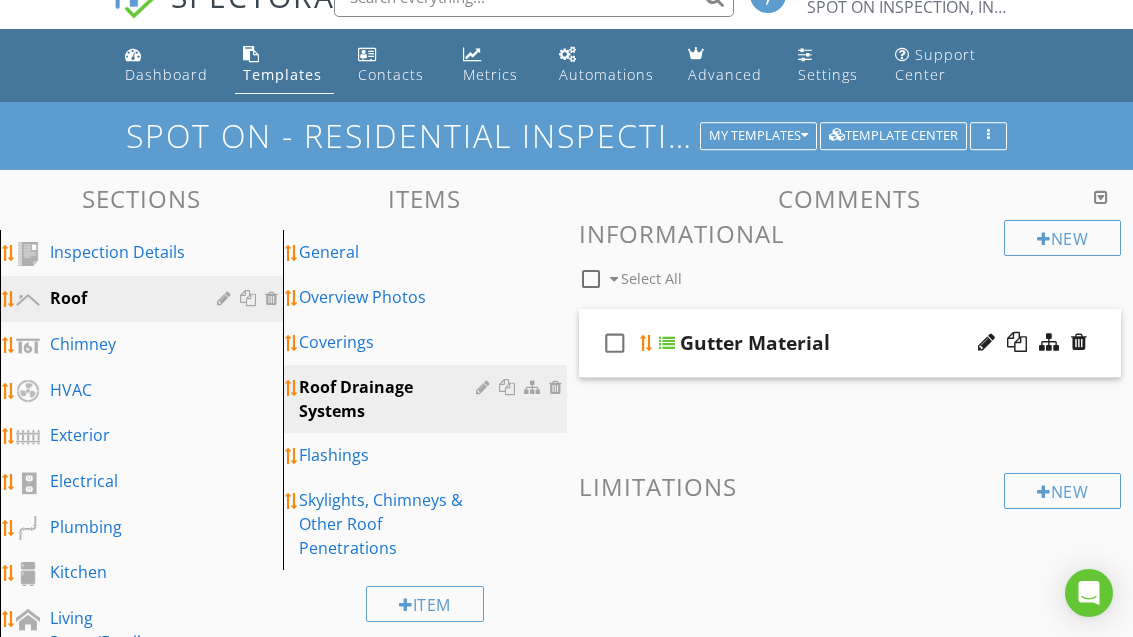 click on "Flashings" at bounding box center (390, 455) 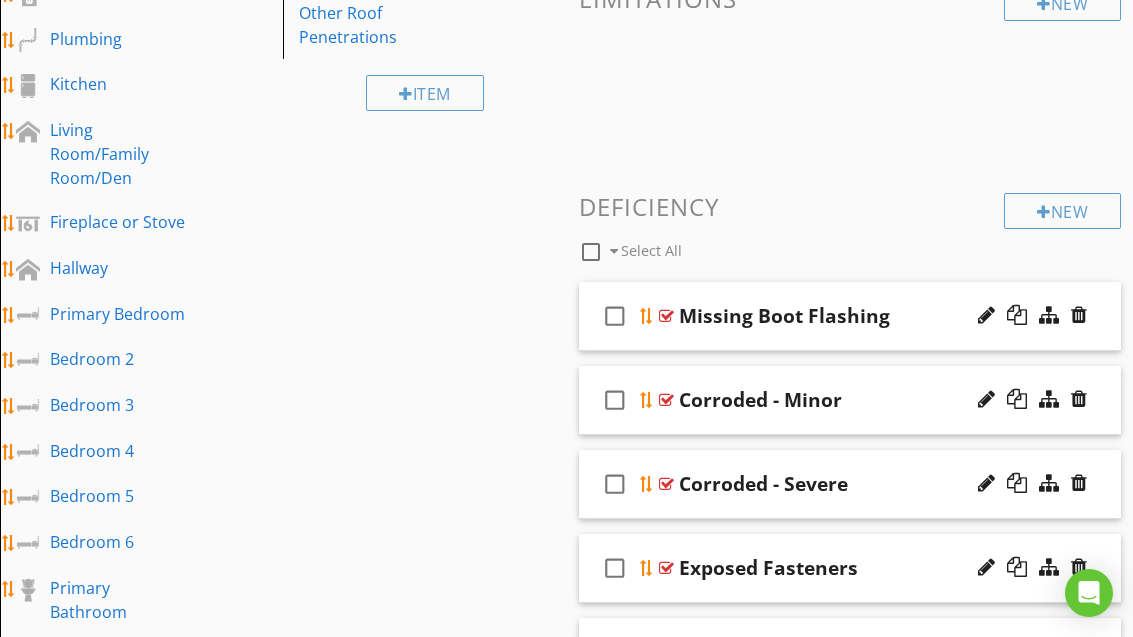 scroll, scrollTop: 522, scrollLeft: 0, axis: vertical 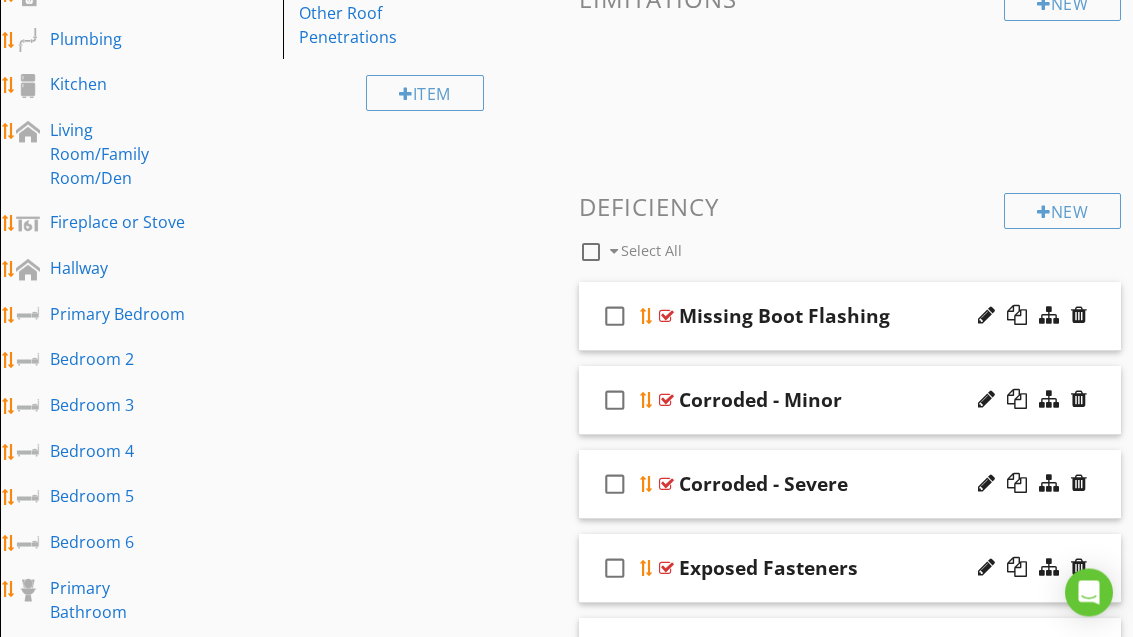 click on "check_box_outline_blank
Missing Boot Flashing" at bounding box center (850, 317) 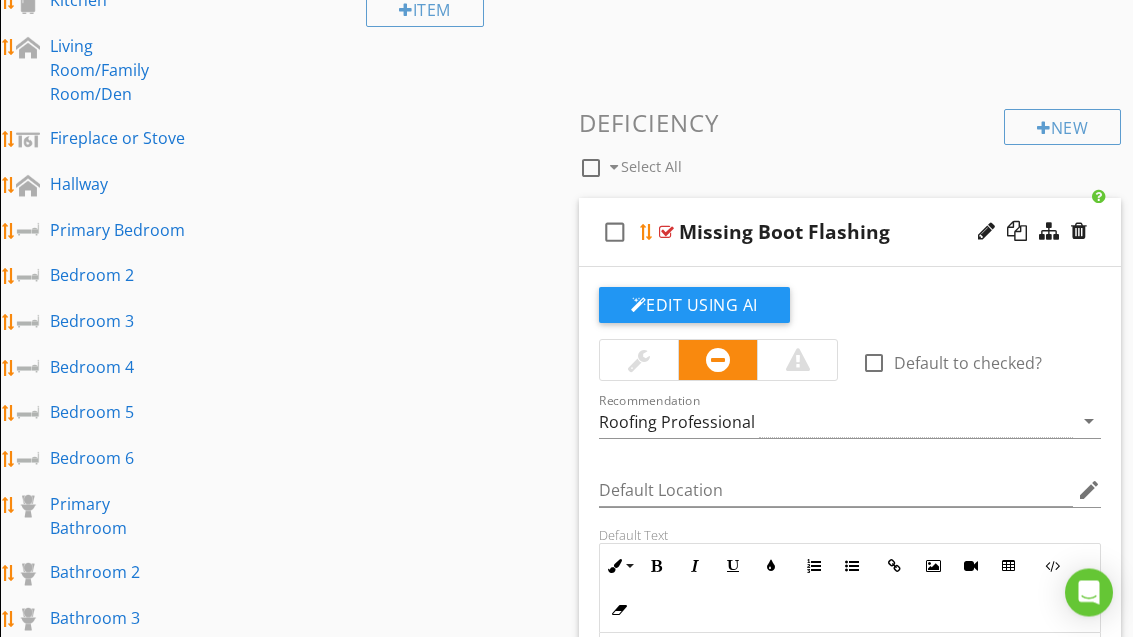scroll, scrollTop: 544, scrollLeft: 0, axis: vertical 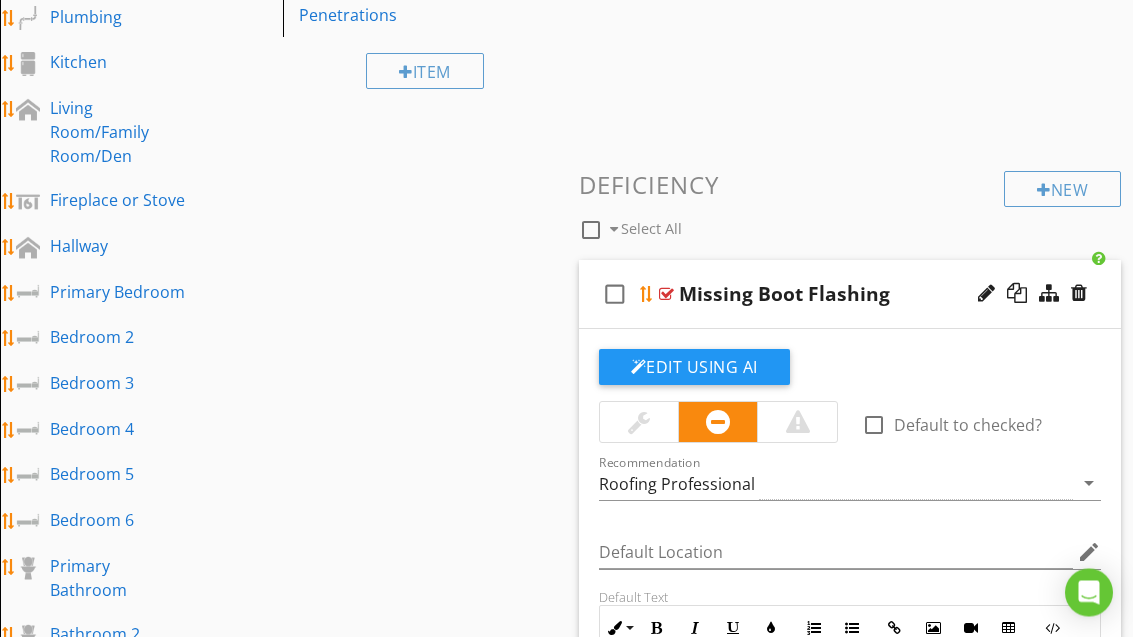click at bounding box center (666, 295) 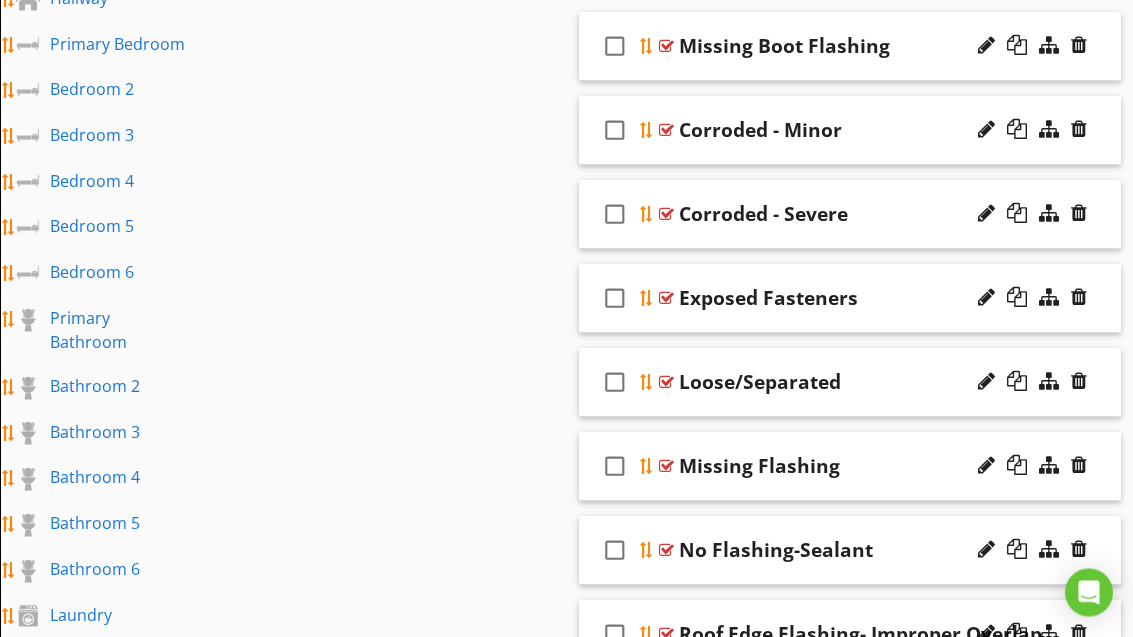 scroll, scrollTop: 793, scrollLeft: 0, axis: vertical 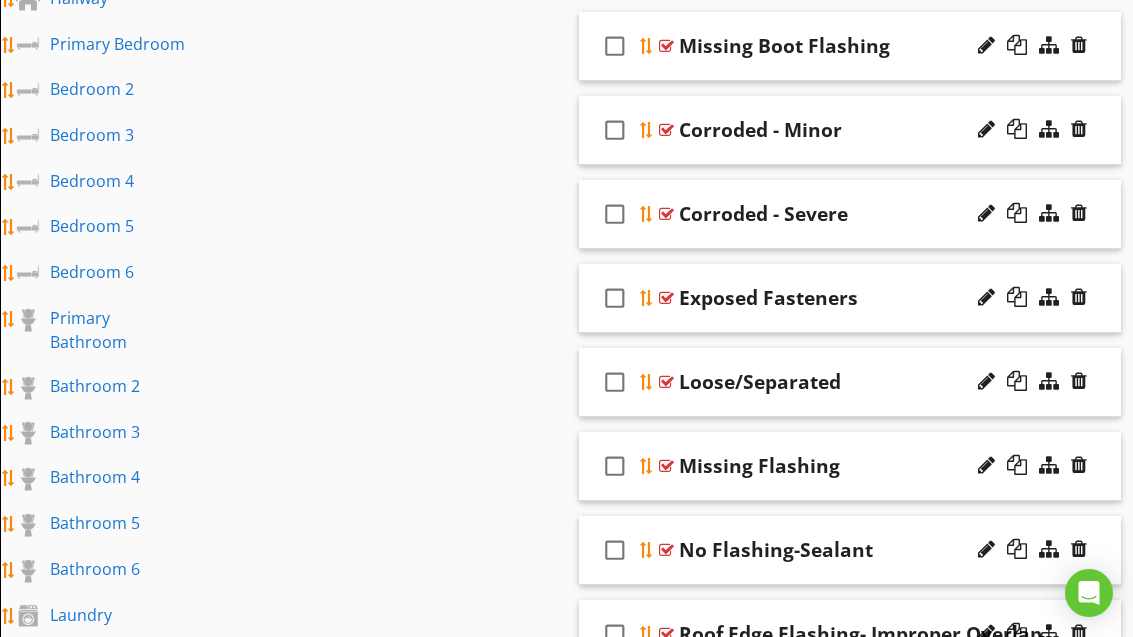 click at bounding box center (647, 130) 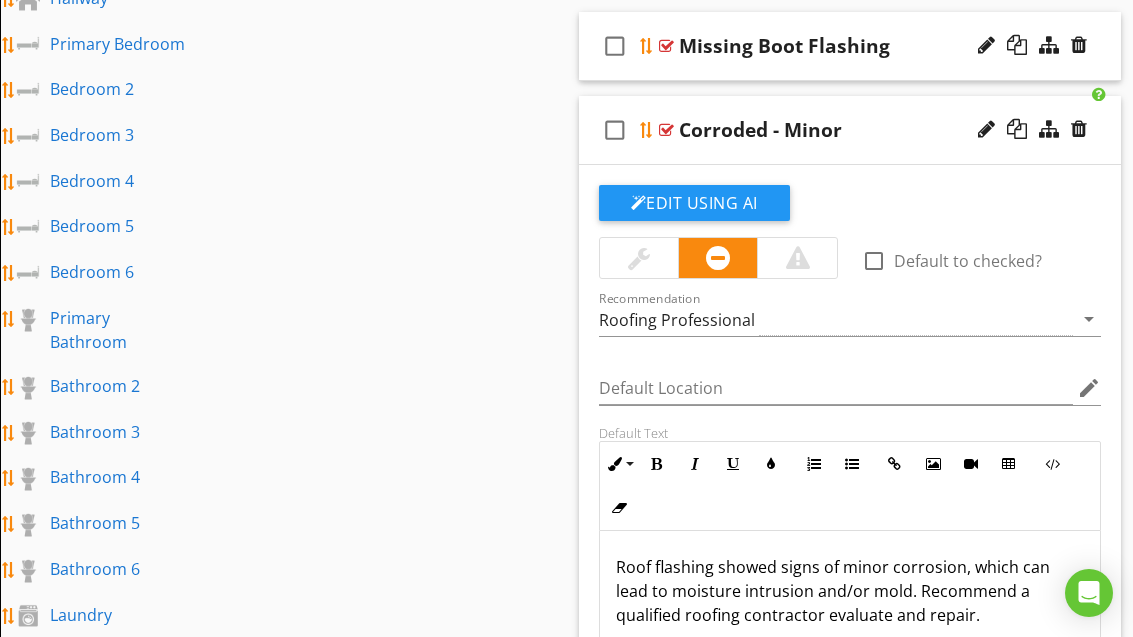 click on "check_box_outline_blank
Corroded - Minor" at bounding box center [850, 130] 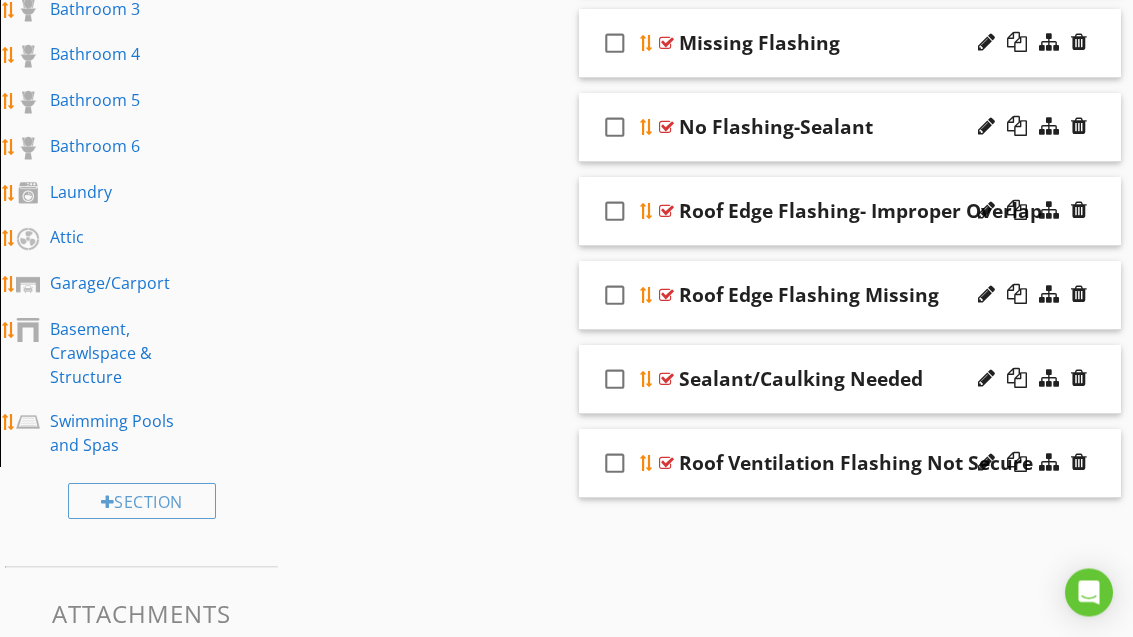 scroll, scrollTop: 1224, scrollLeft: 0, axis: vertical 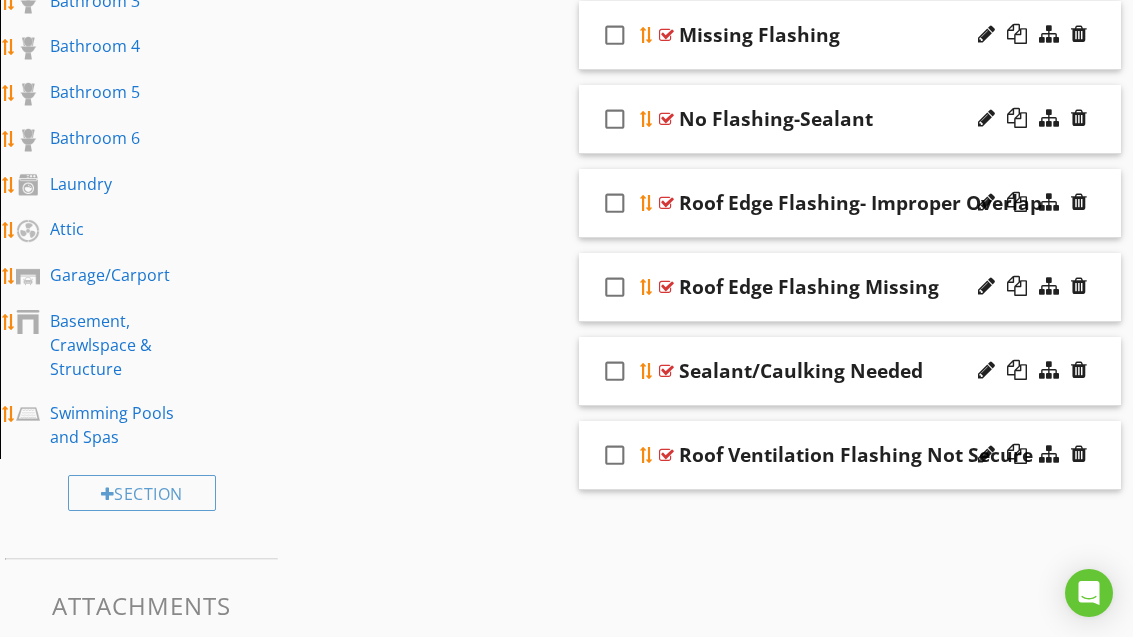 click on "Basement, Crawlspace & Structure" at bounding box center [119, 345] 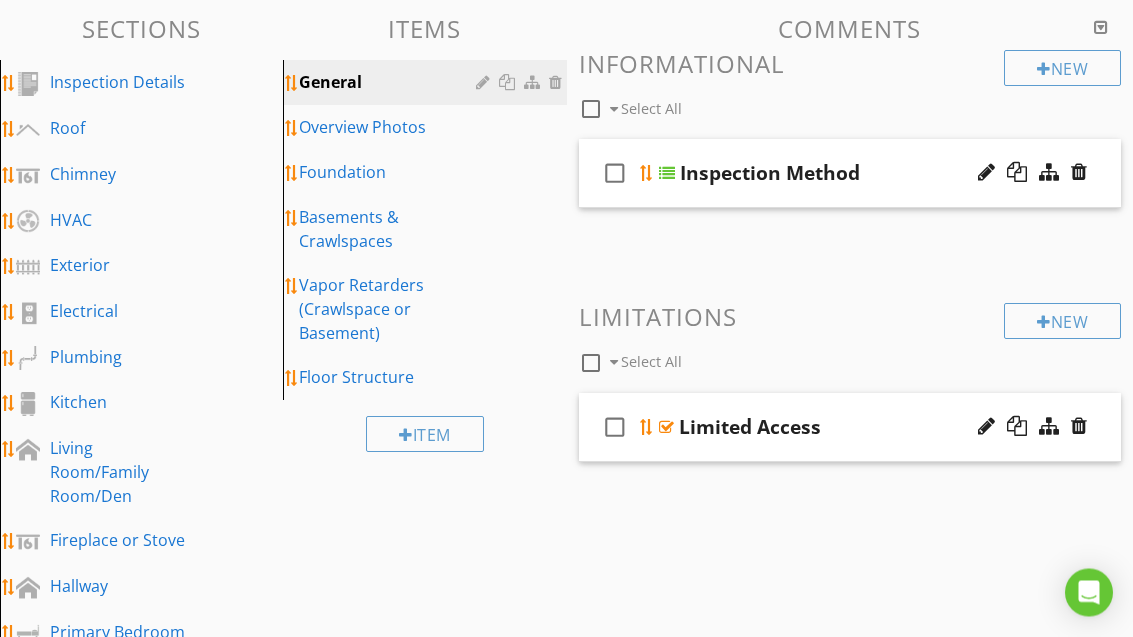 scroll, scrollTop: 188, scrollLeft: 0, axis: vertical 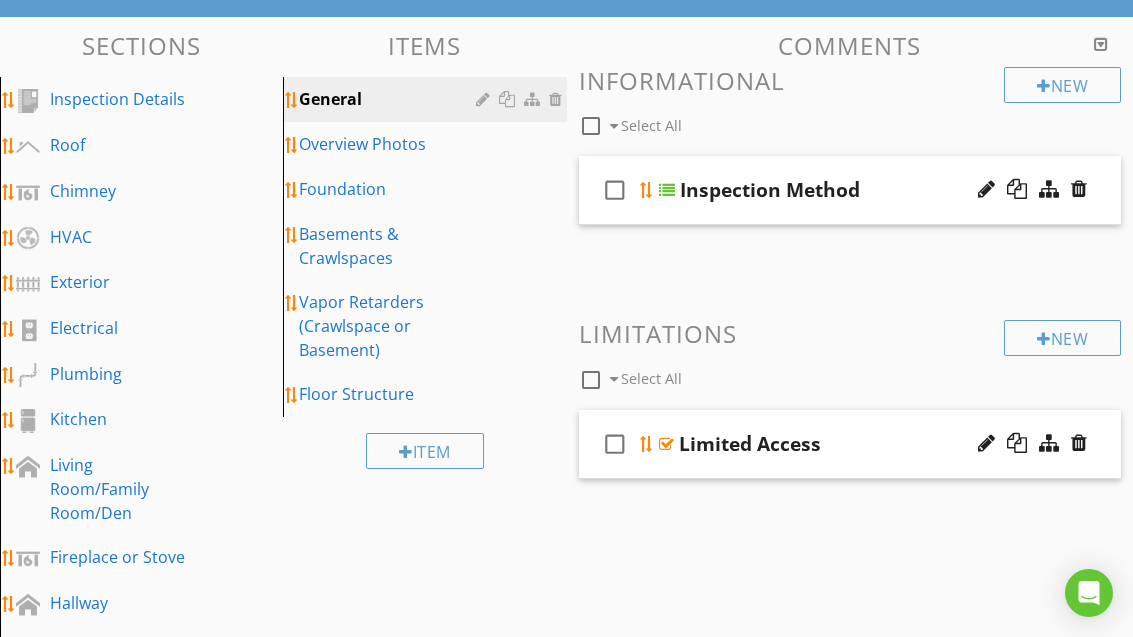 click on "Foundation" at bounding box center [390, 189] 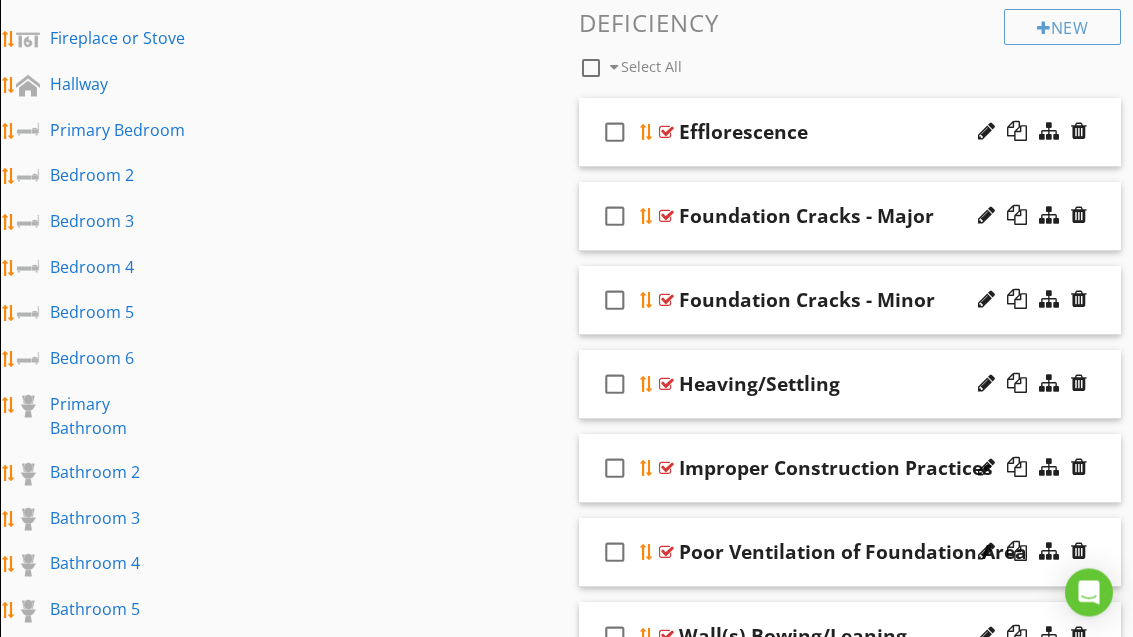 scroll, scrollTop: 703, scrollLeft: 0, axis: vertical 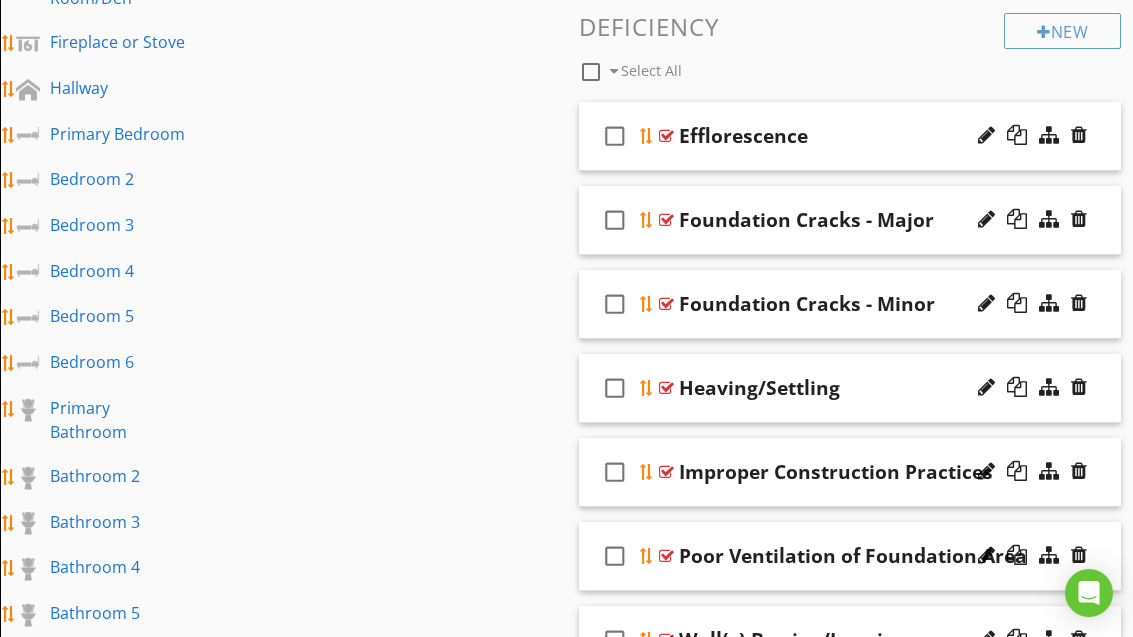 click at bounding box center [666, 136] 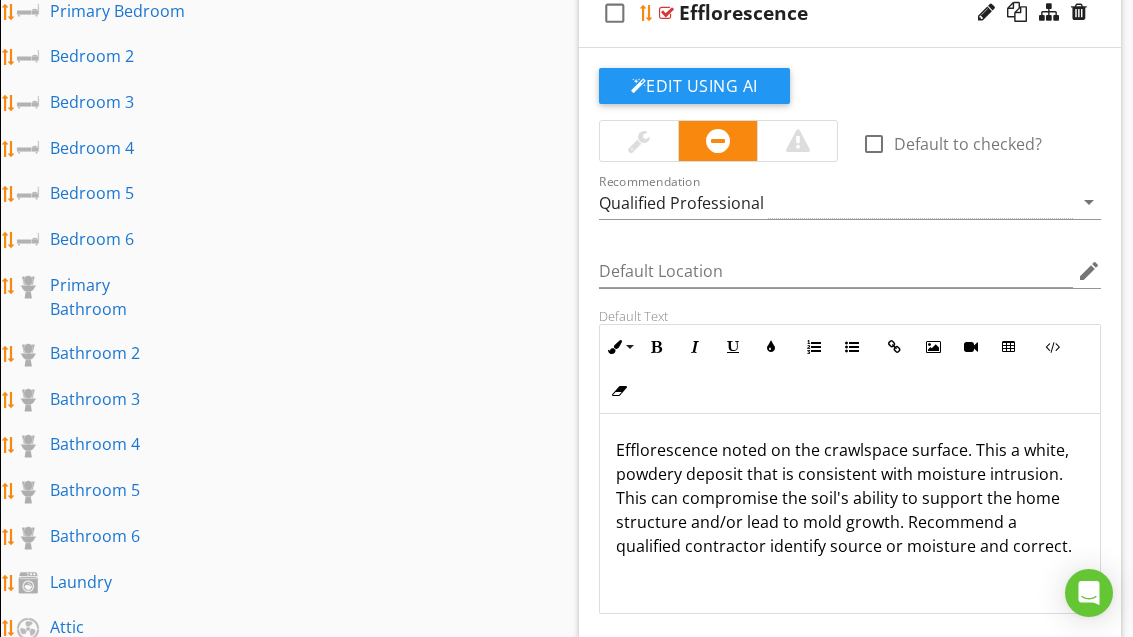 scroll, scrollTop: 829, scrollLeft: 0, axis: vertical 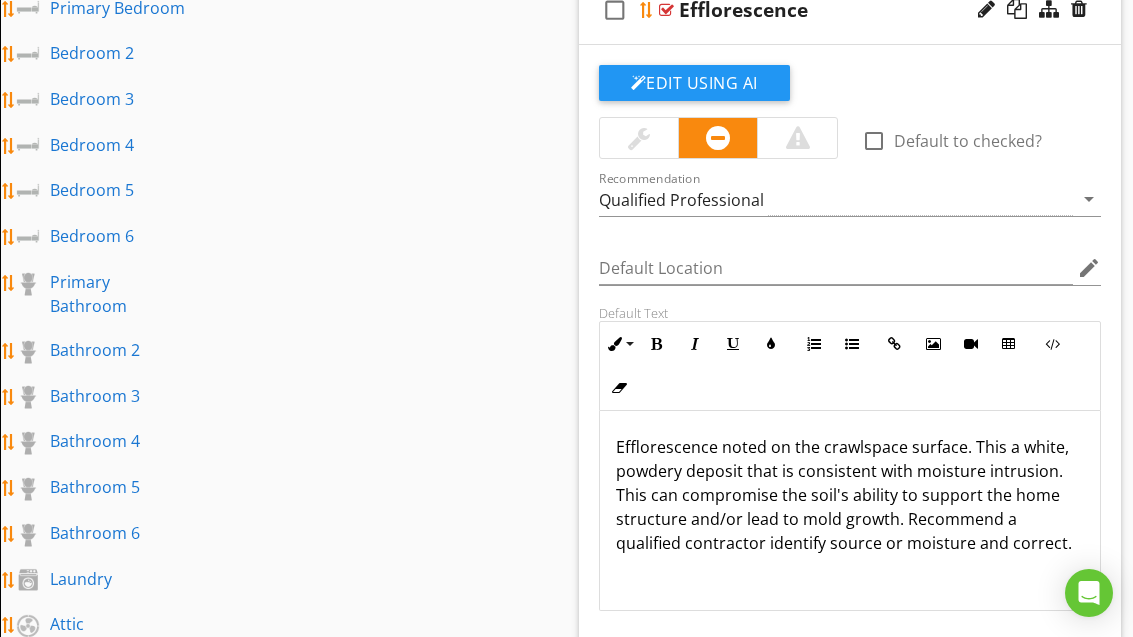 click on "Efflorescence noted on the crawlspace surface. This a white, powdery deposit that is consistent with moisture intrusion. This can compromise the soil's ability to support the home structure and/or lead to mold growth. Recommend a qualified contractor identify source or moisture and correct." at bounding box center (850, 495) 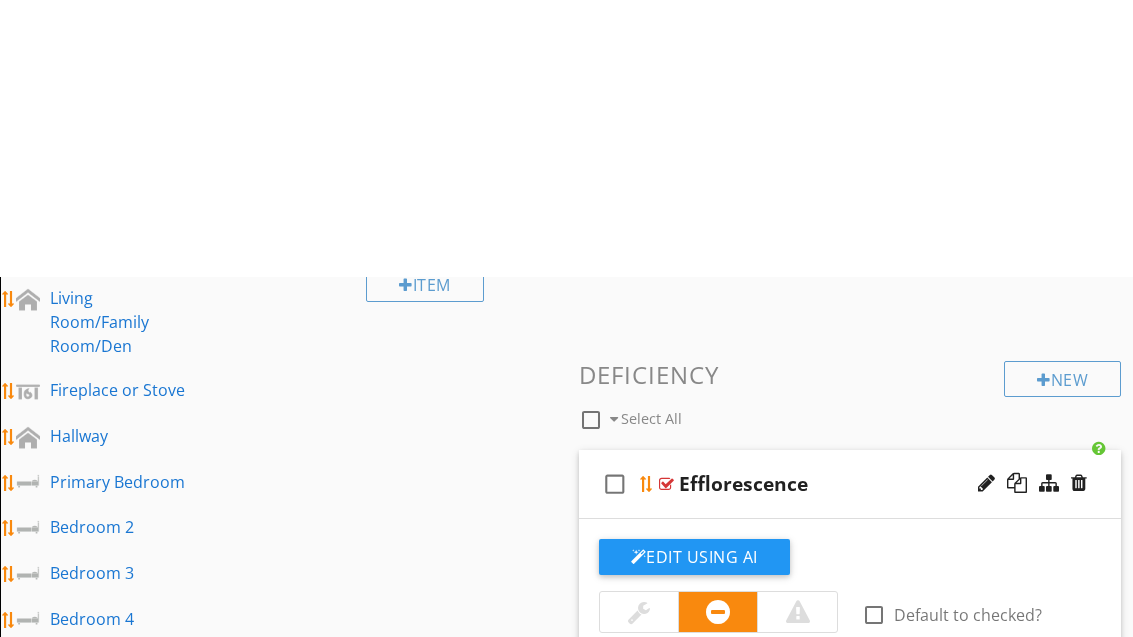 scroll, scrollTop: 710, scrollLeft: 0, axis: vertical 